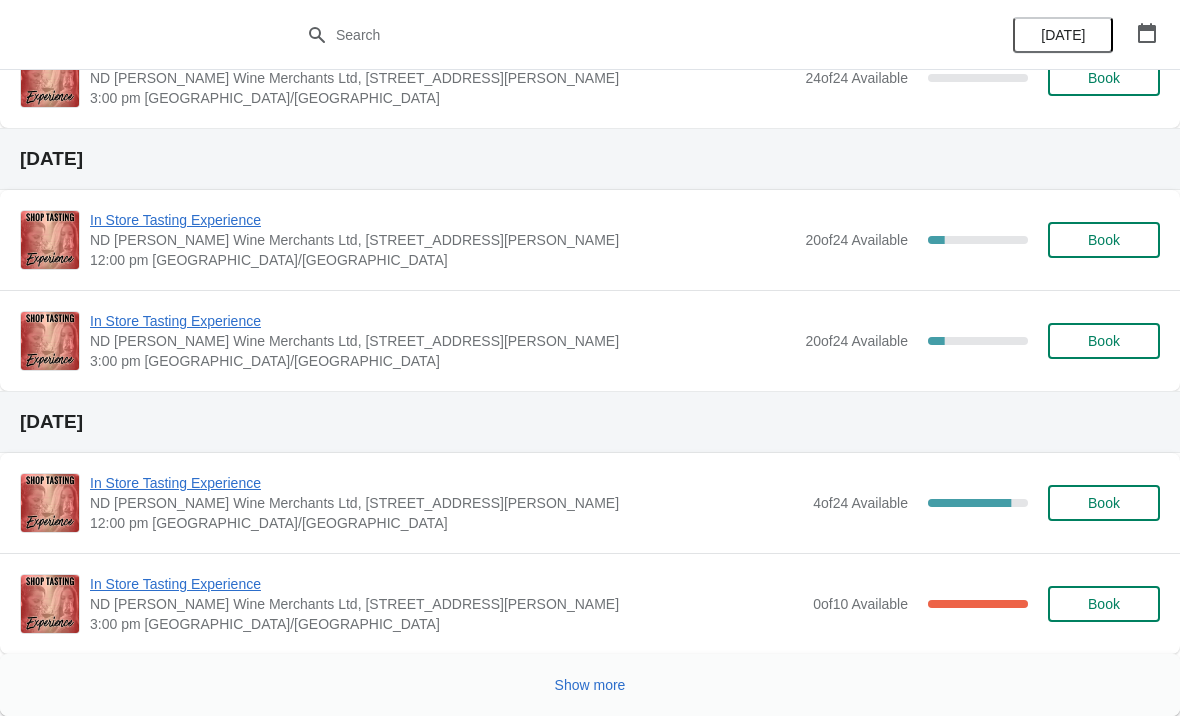 scroll, scrollTop: 1392, scrollLeft: 0, axis: vertical 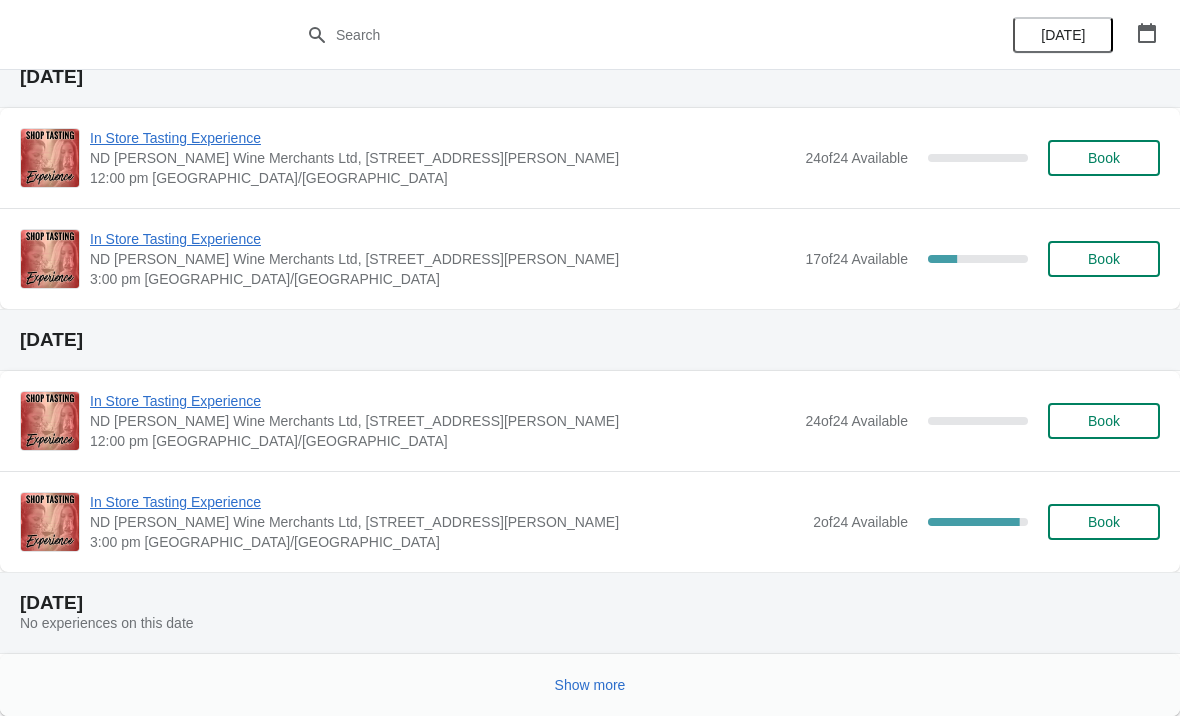 click on "Show more" at bounding box center (582, 677) 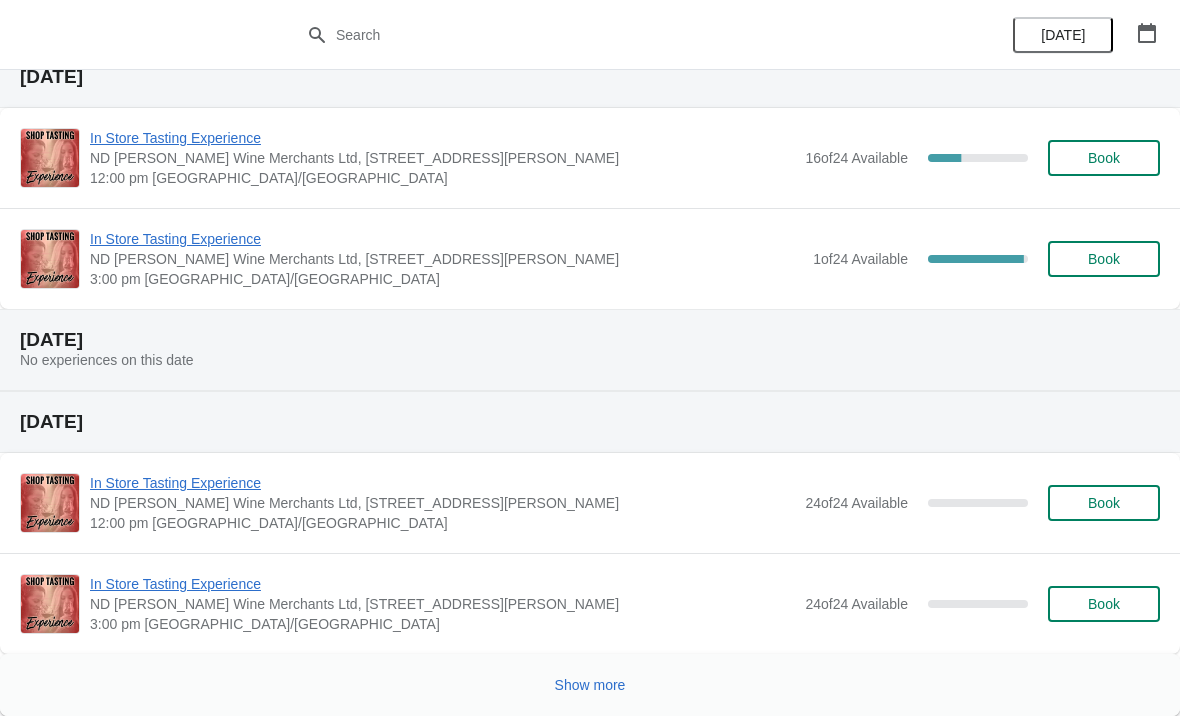 scroll, scrollTop: 5057, scrollLeft: 0, axis: vertical 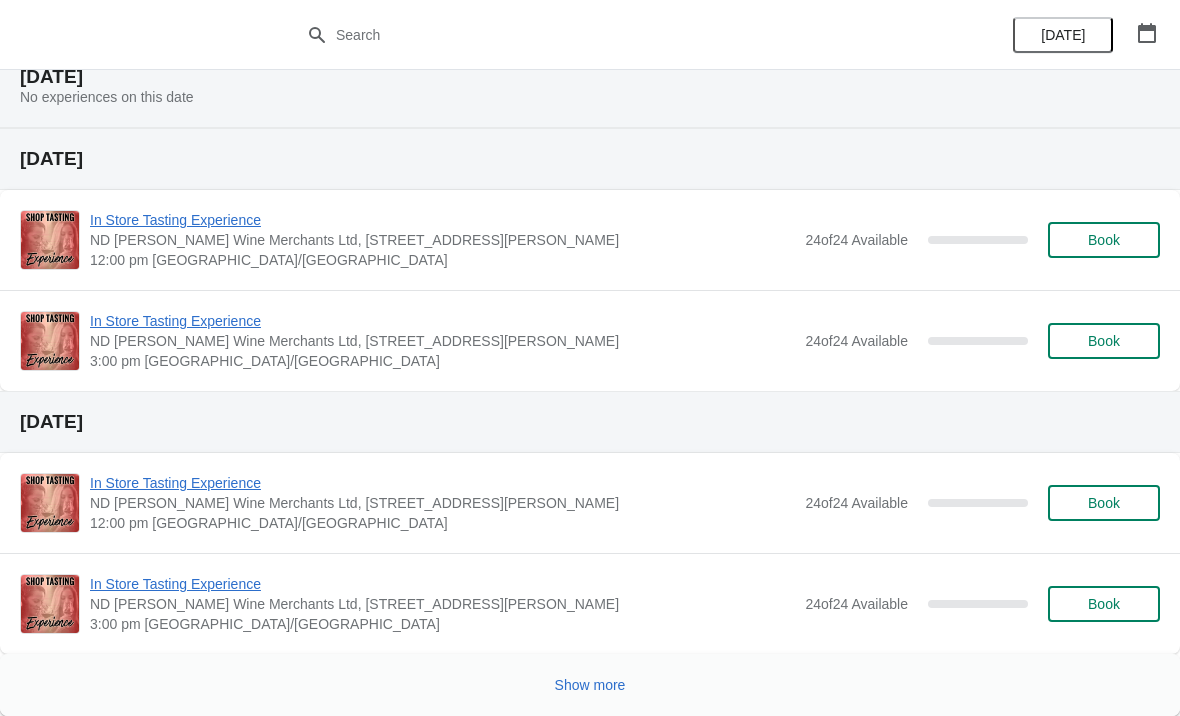click on "Show more" at bounding box center (590, 685) 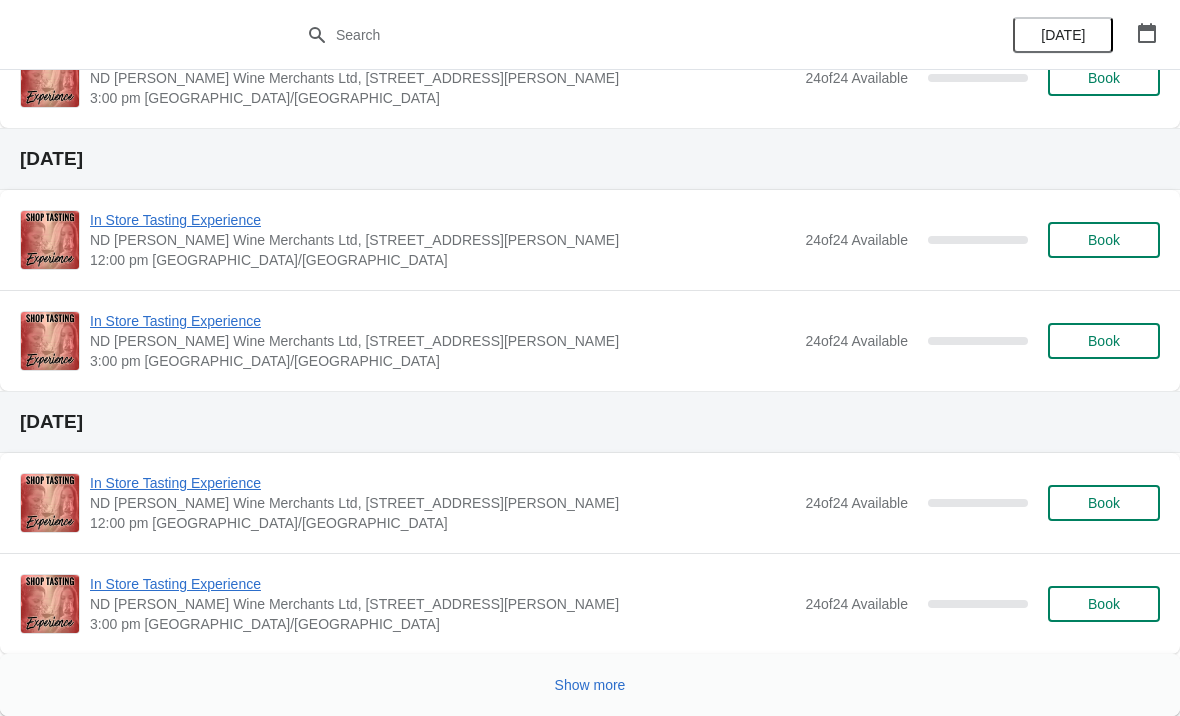 scroll, scrollTop: 8903, scrollLeft: 0, axis: vertical 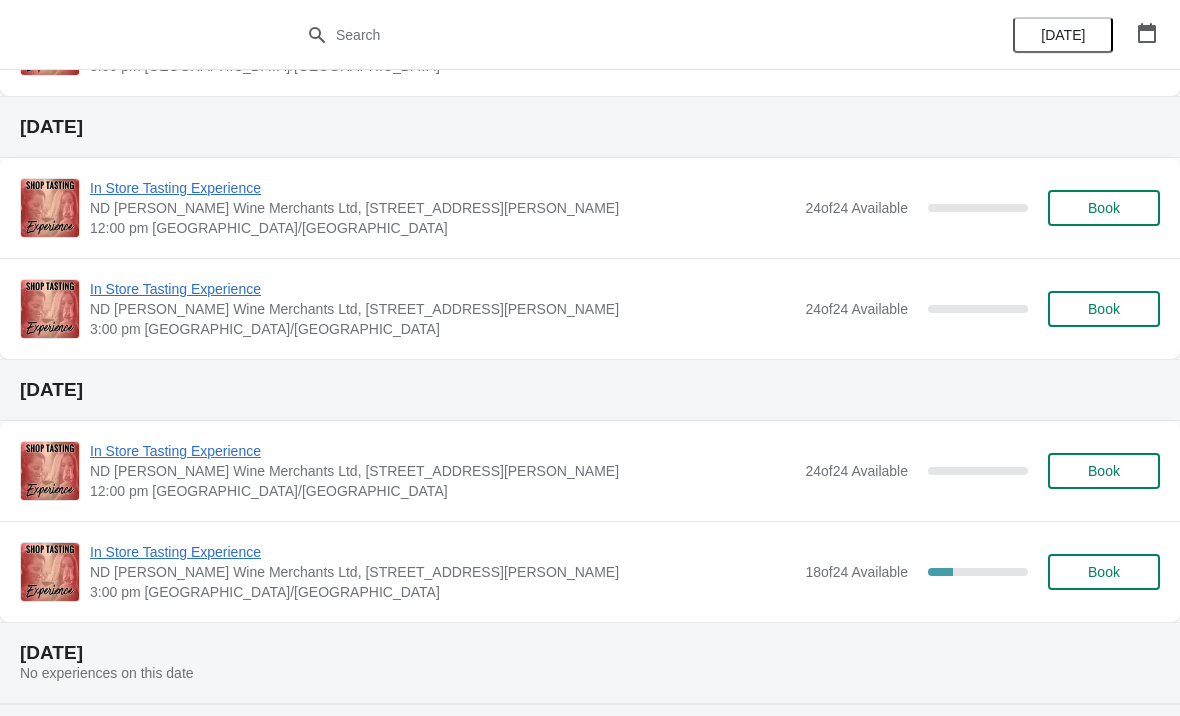 click on "Book" at bounding box center (1104, 572) 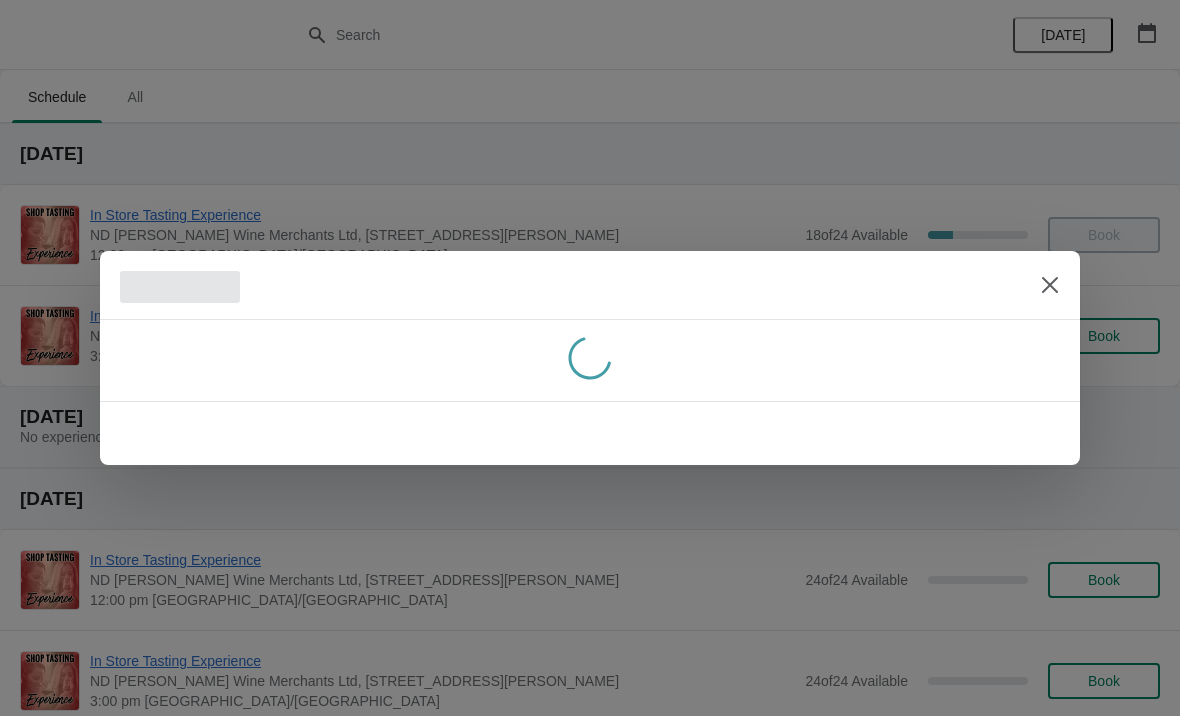 scroll, scrollTop: 9724, scrollLeft: 0, axis: vertical 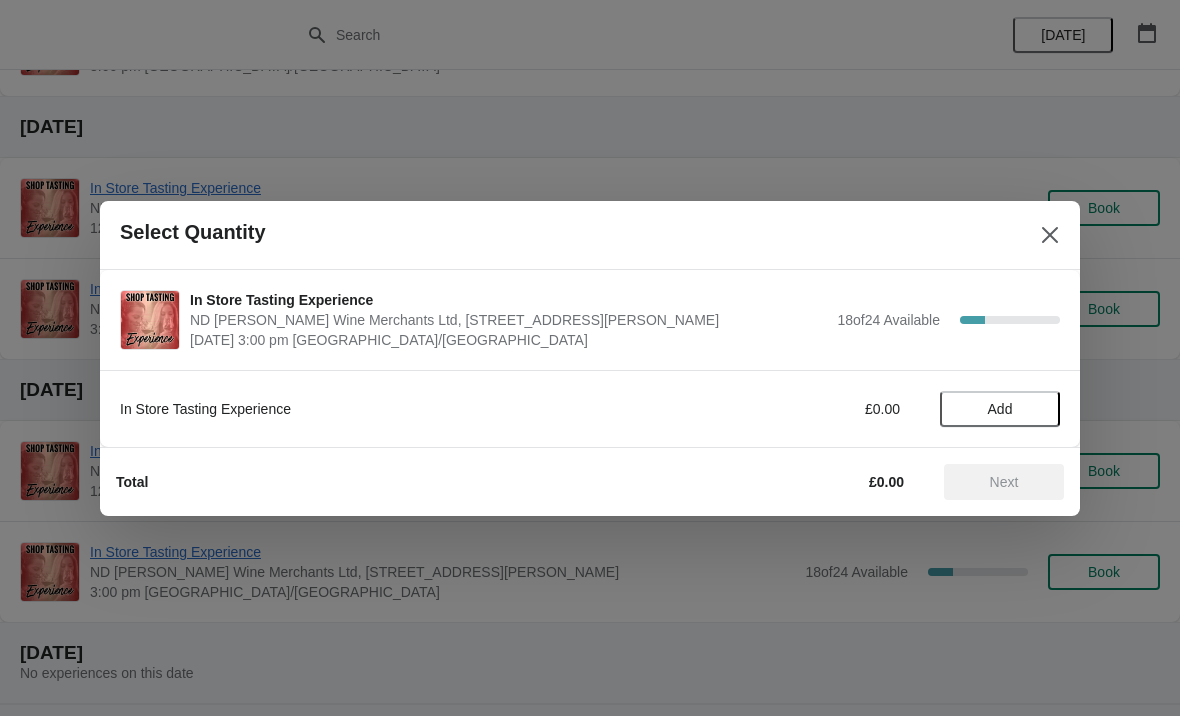 click on "Add" at bounding box center [1000, 409] 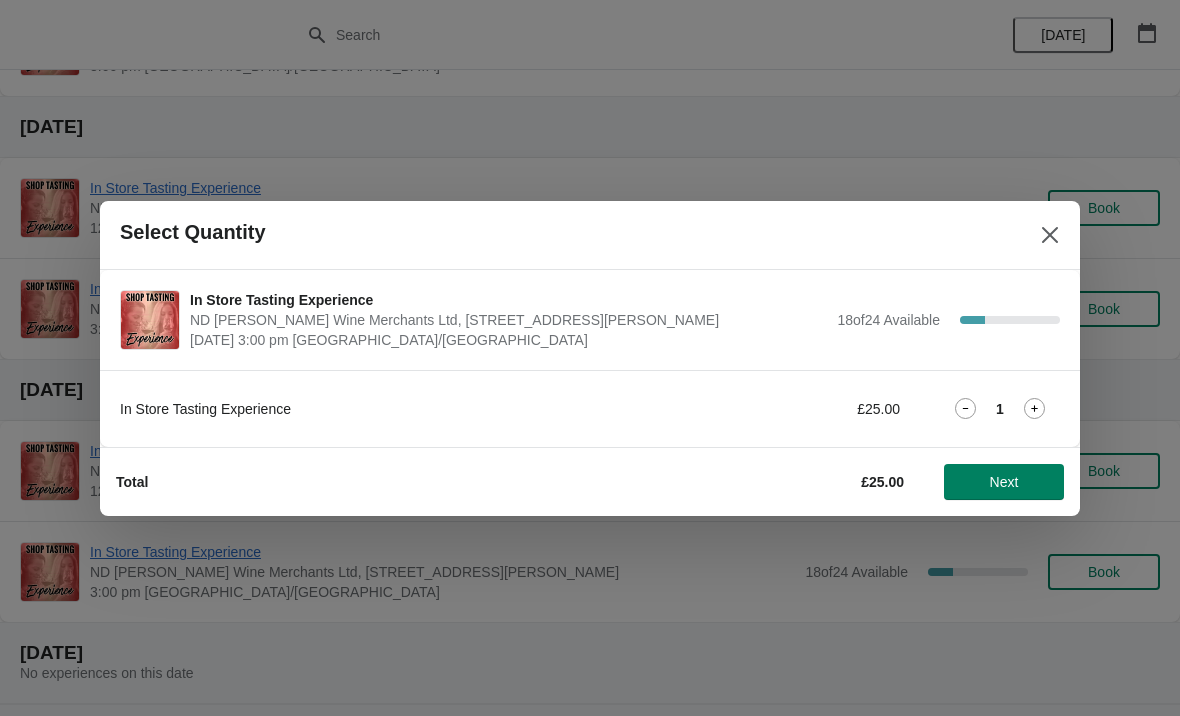 click on "In Store Tasting Experience £25.00 1" at bounding box center (590, 409) 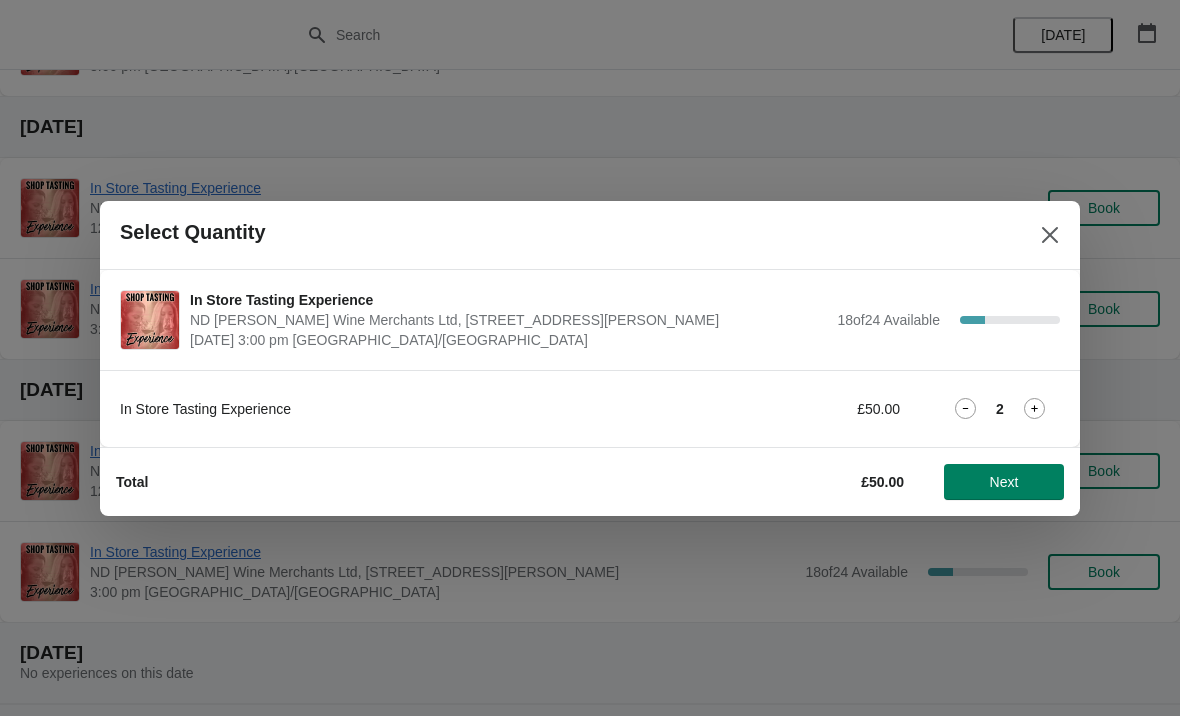 click on "Next" at bounding box center [1004, 482] 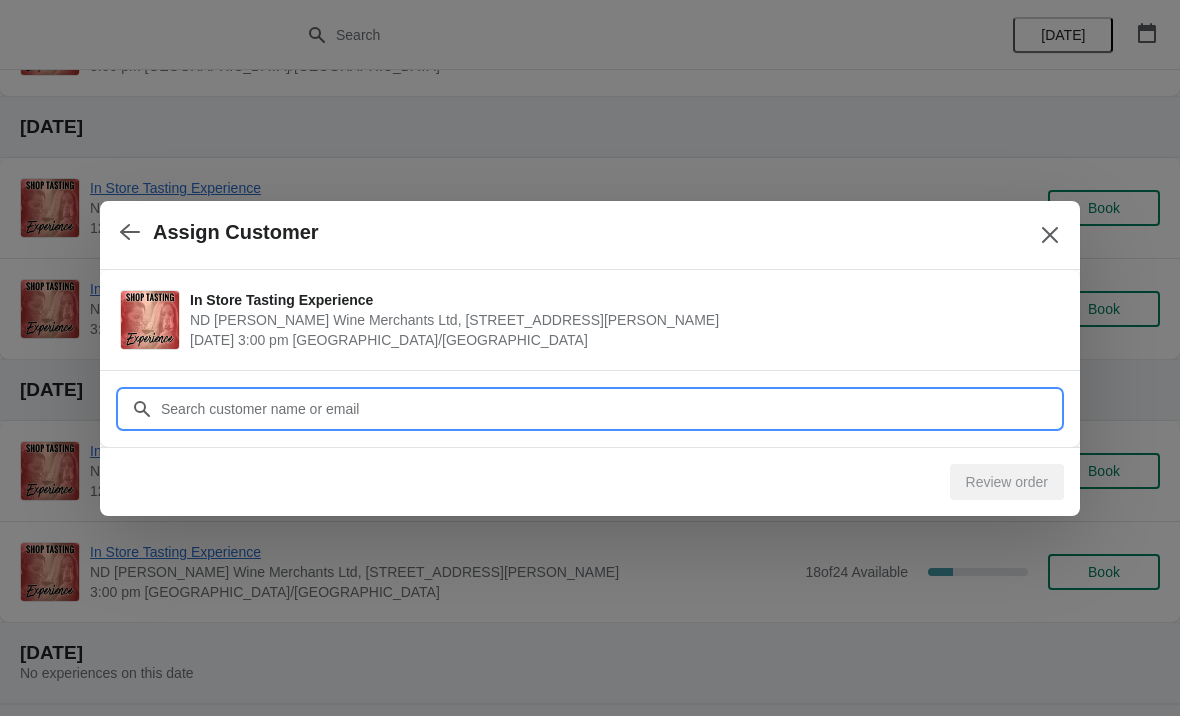 click on "Customer" at bounding box center [610, 409] 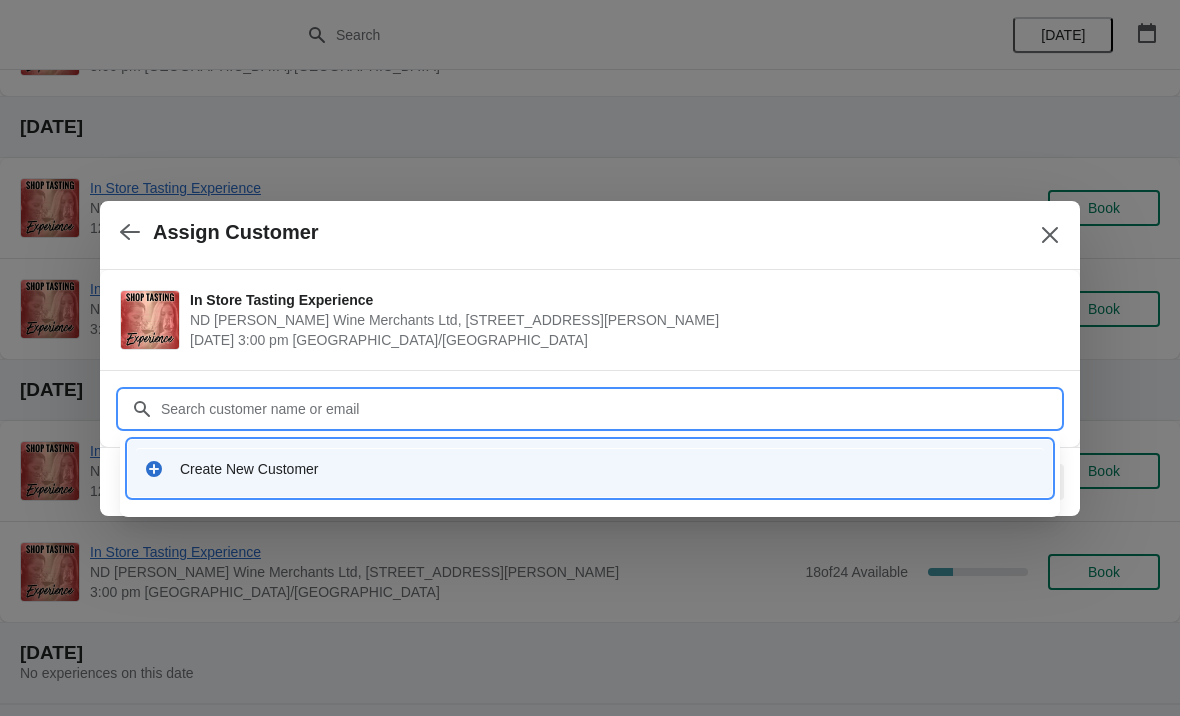 click on "Create New Customer" at bounding box center [608, 469] 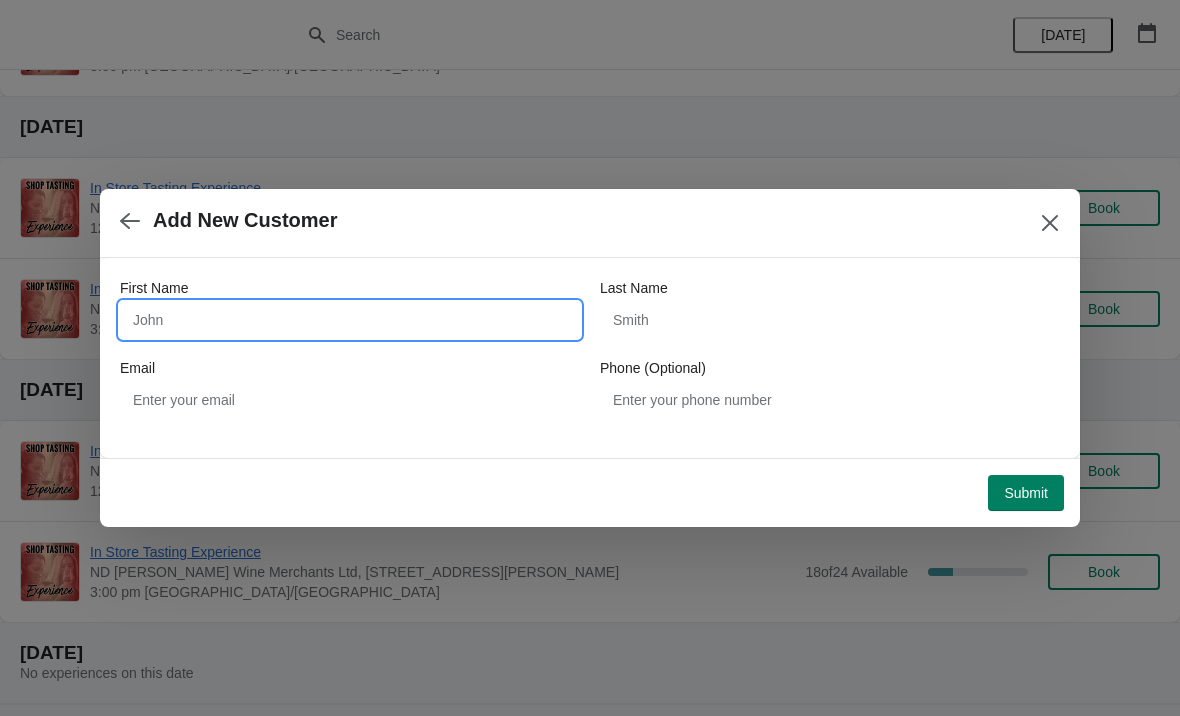 click on "First Name" at bounding box center (350, 320) 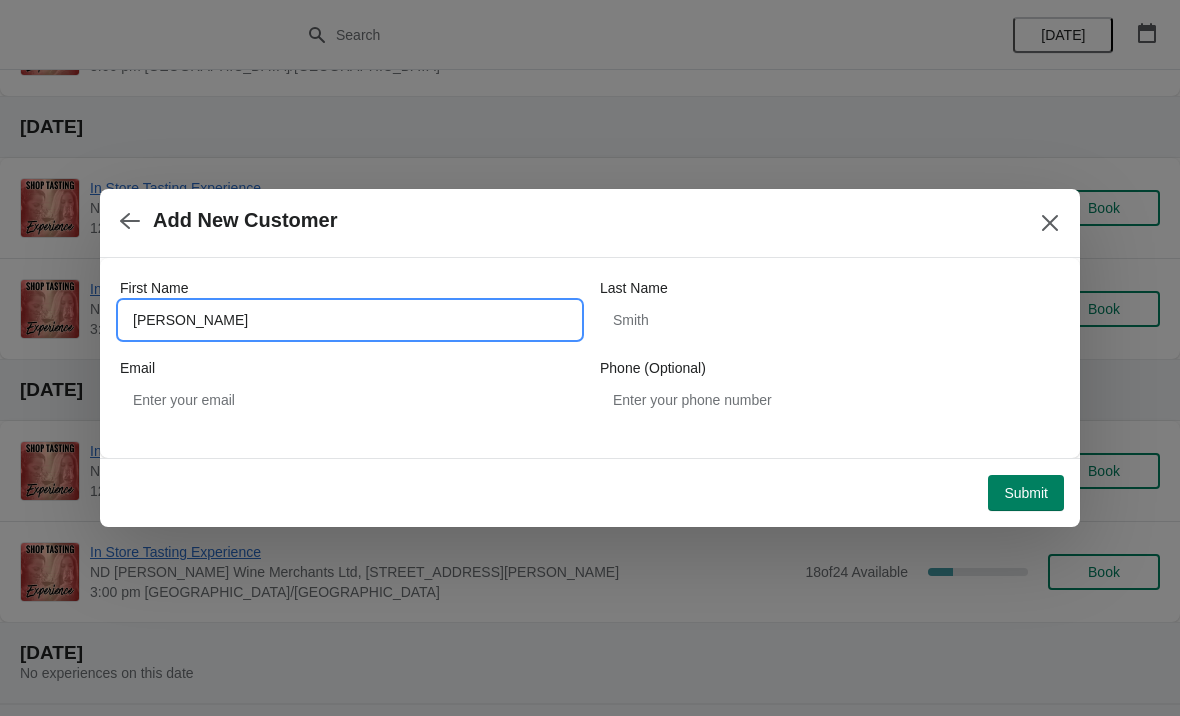 type on "[PERSON_NAME]" 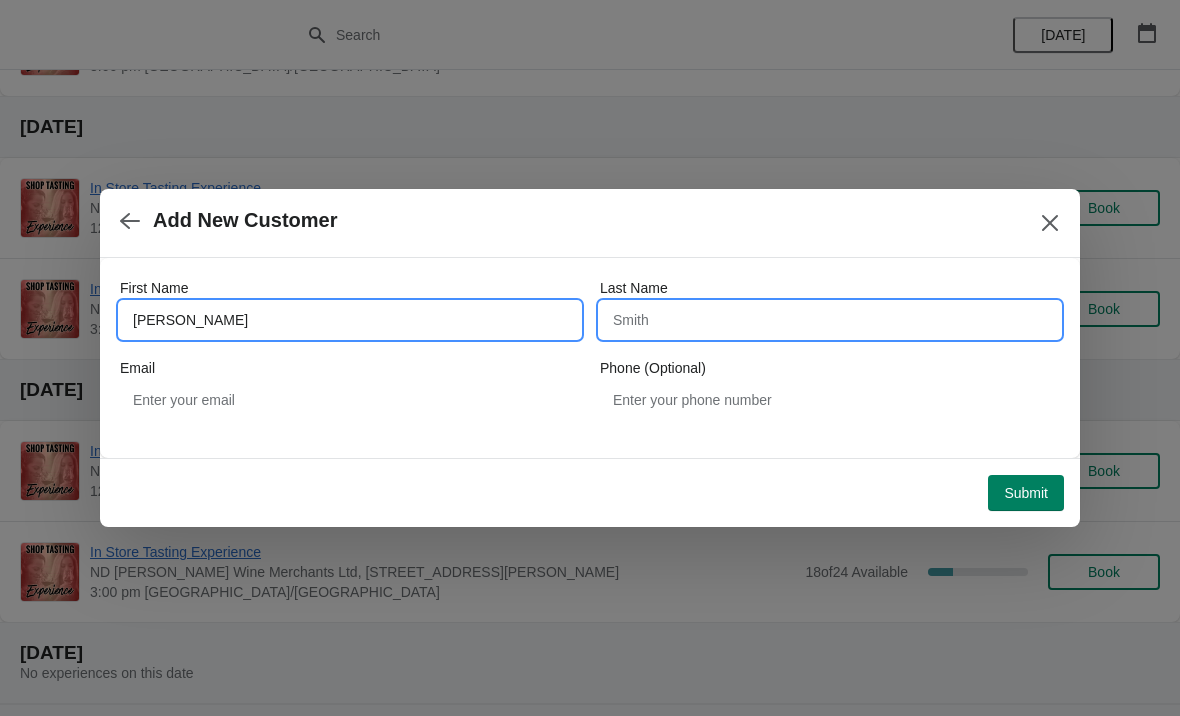 click on "Last Name" at bounding box center (830, 320) 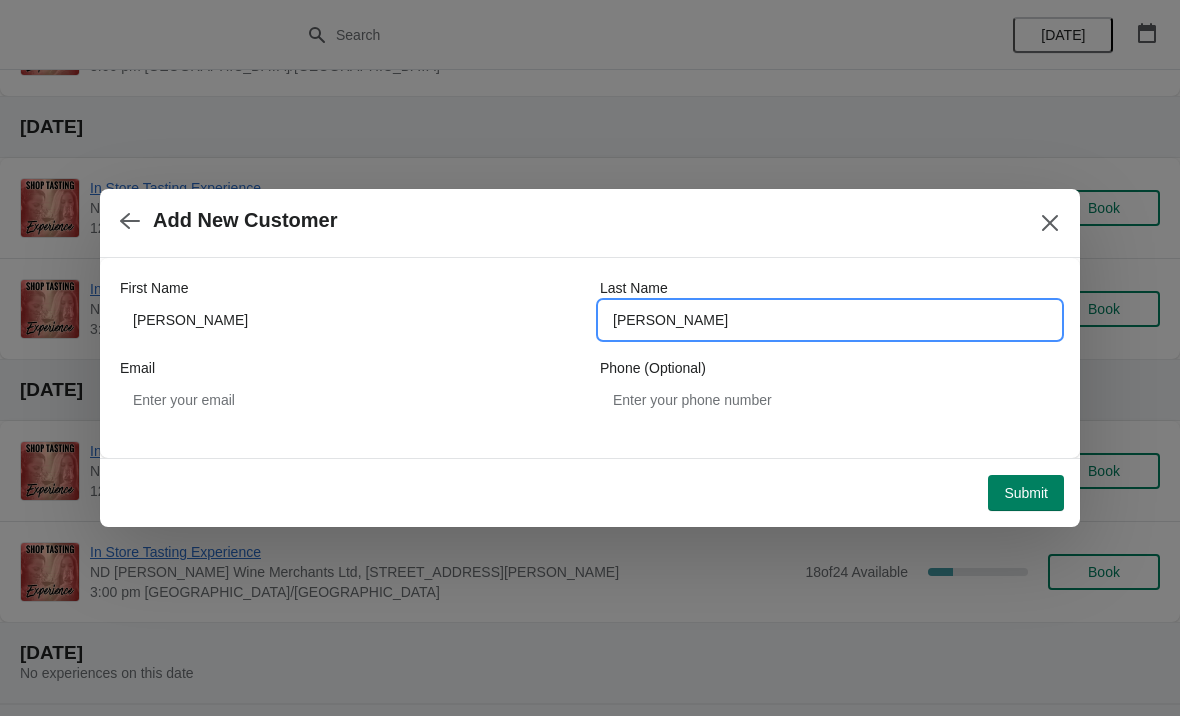 type on "[PERSON_NAME]" 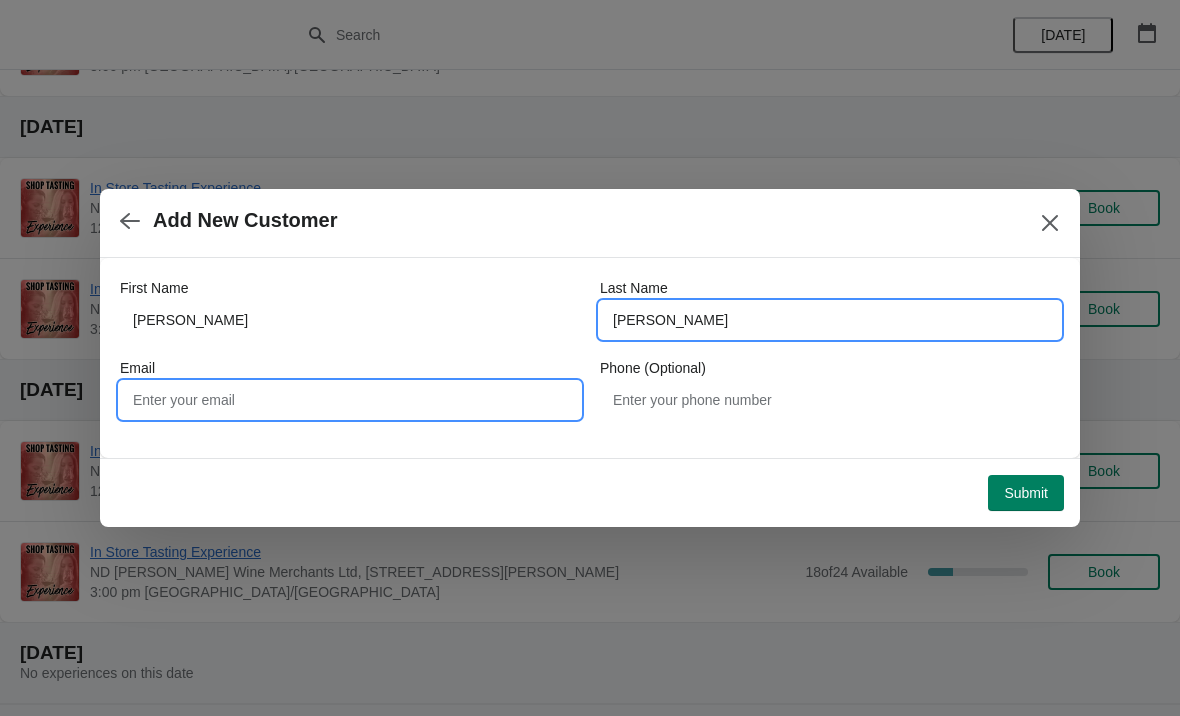 click on "Email" at bounding box center (350, 400) 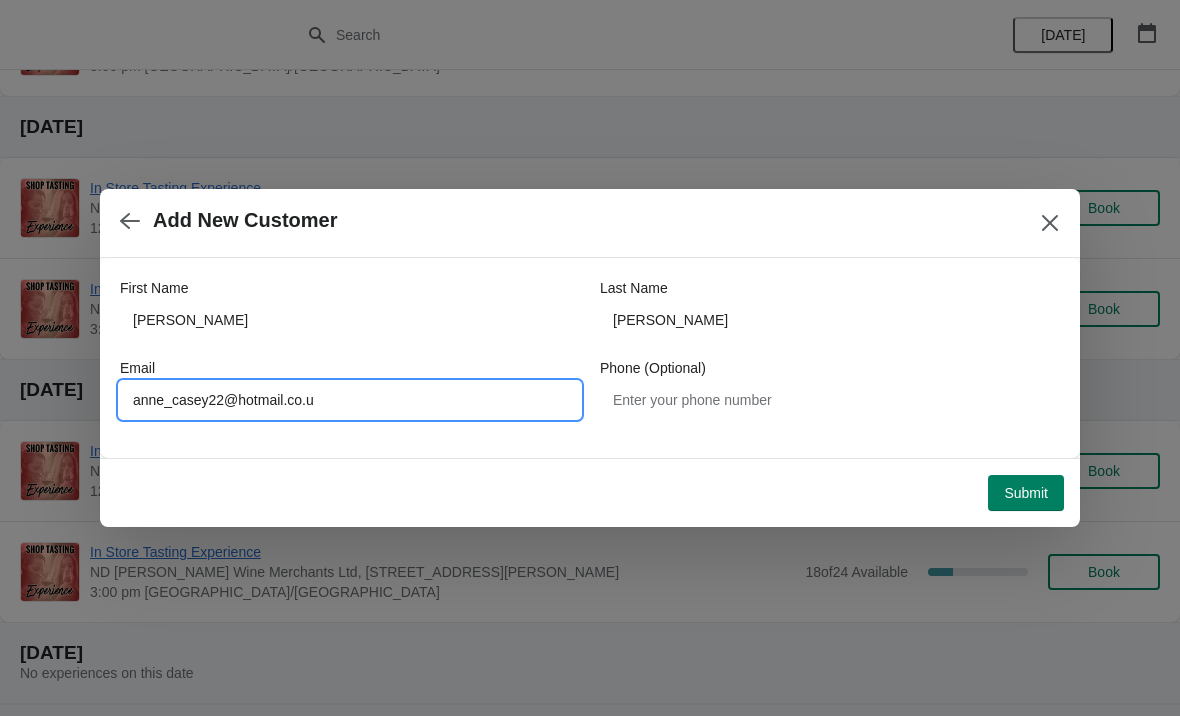 type on "[EMAIL_ADDRESS][DOMAIN_NAME]" 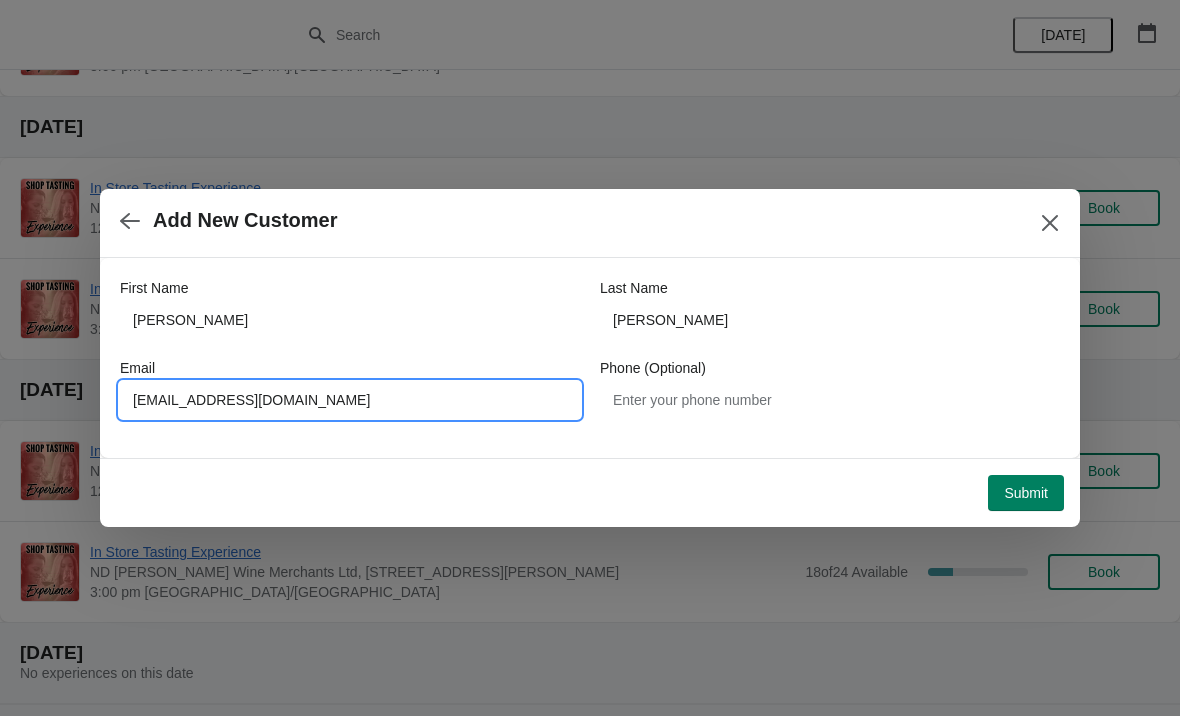 click at bounding box center (590, 358) 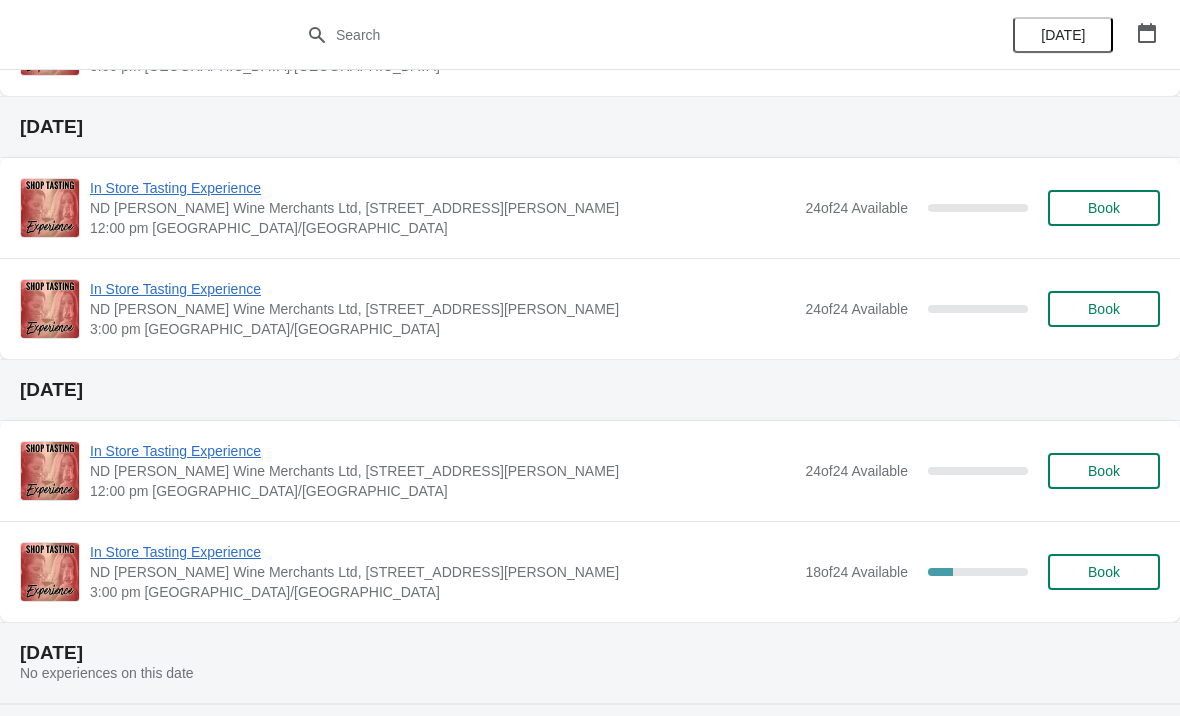 click on "Book" at bounding box center [1104, 572] 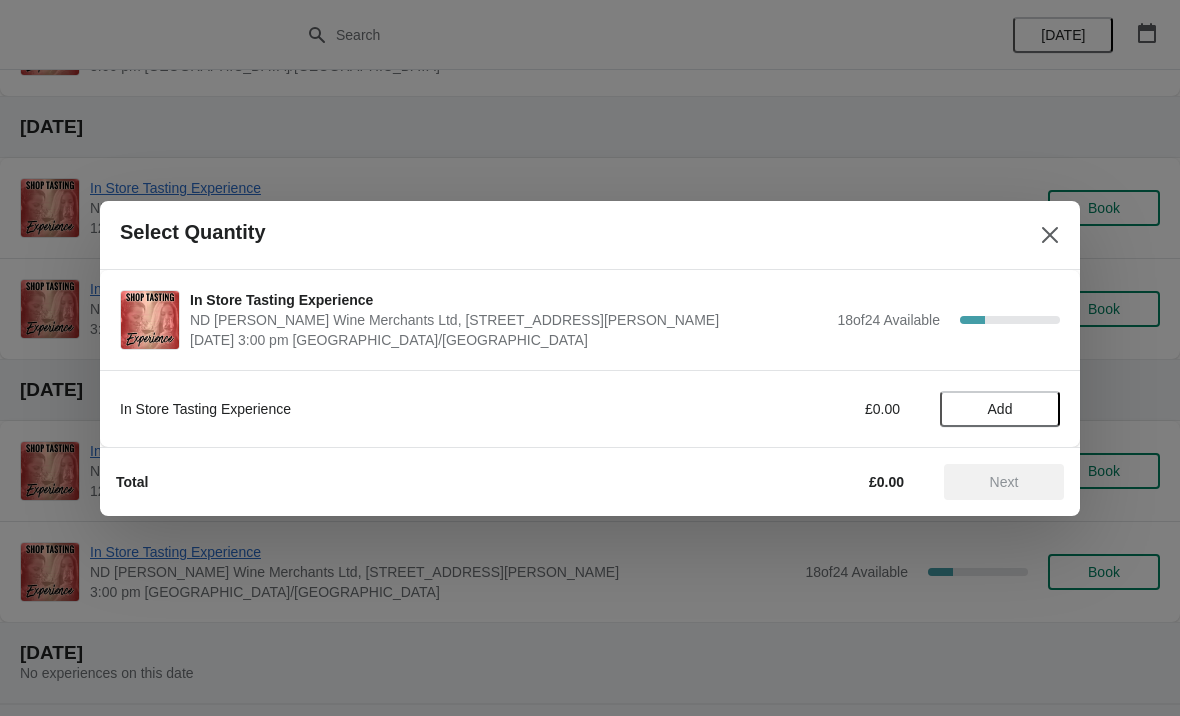 click on "Add" at bounding box center (1000, 409) 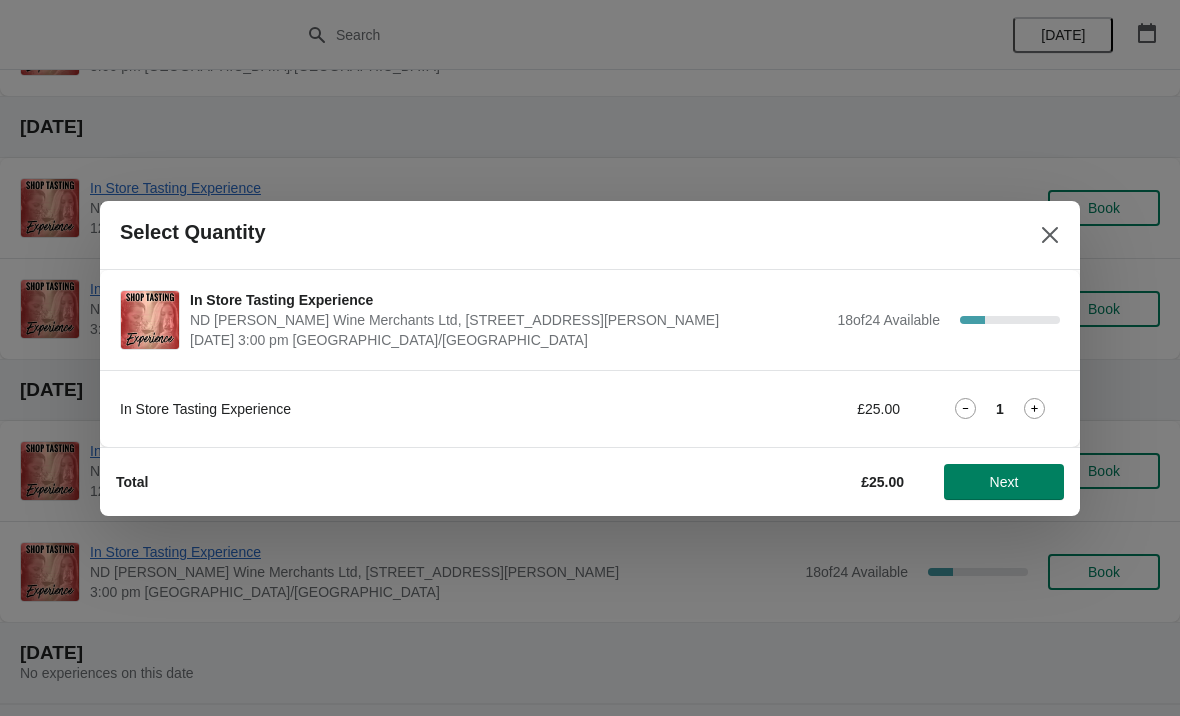 click 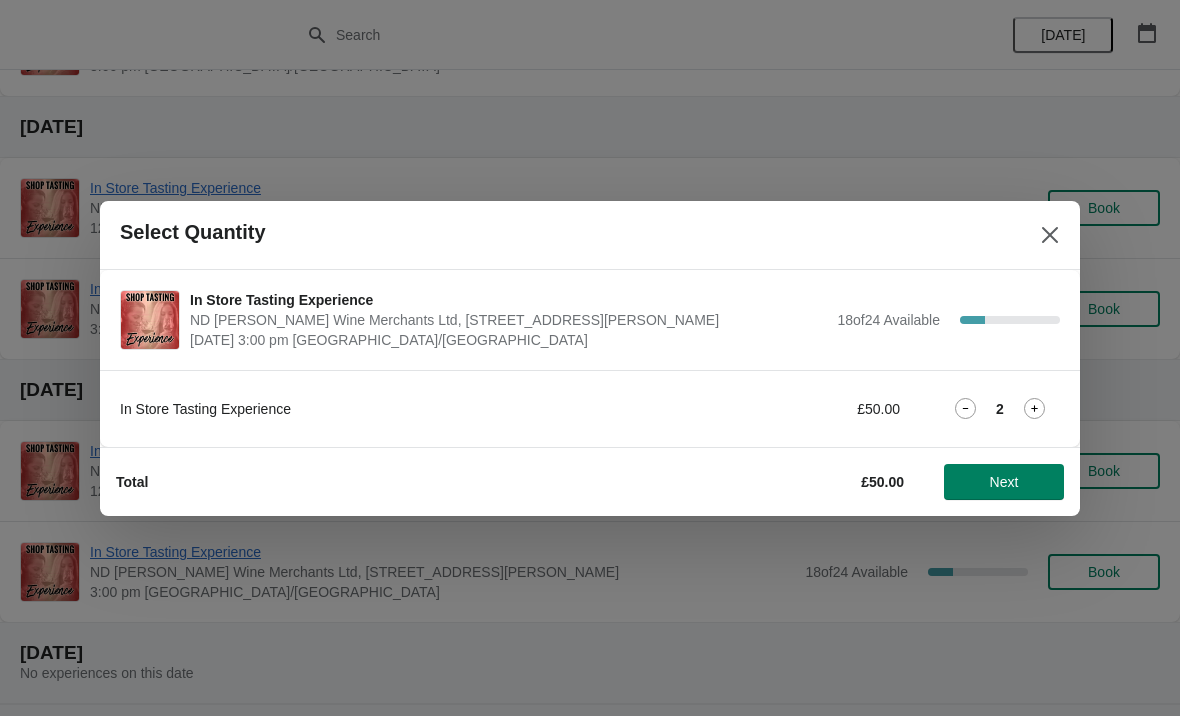 click on "Next" at bounding box center (1004, 482) 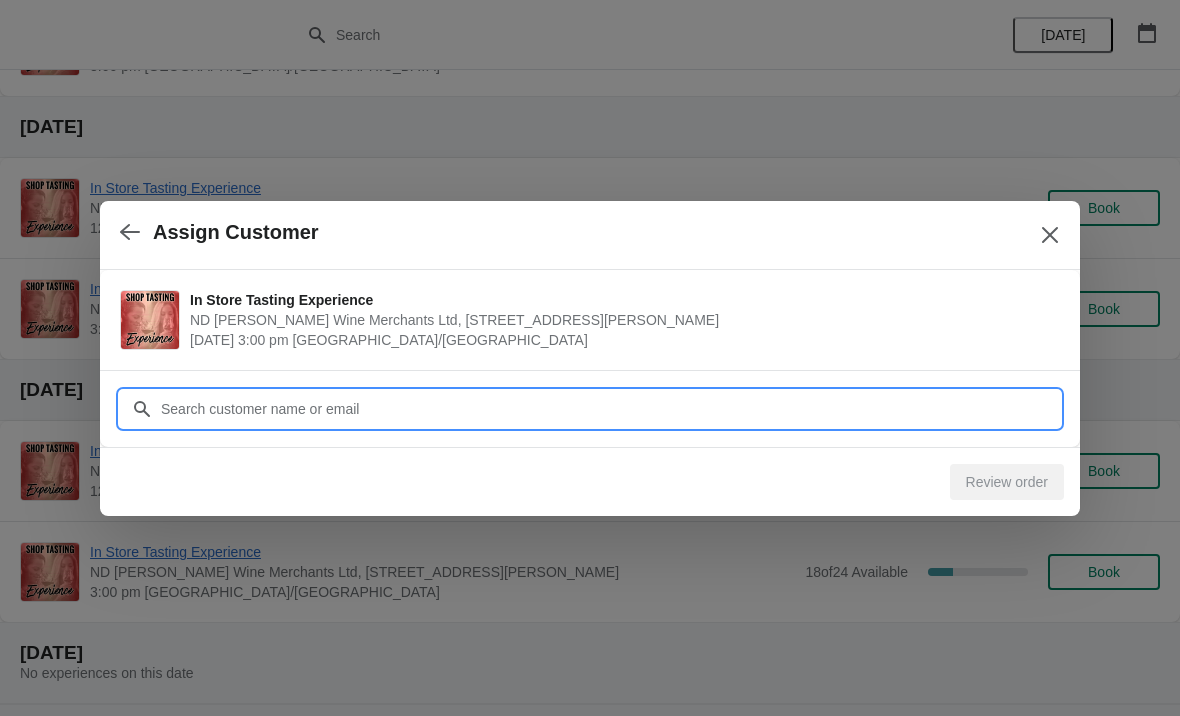 click on "Customer" at bounding box center (610, 409) 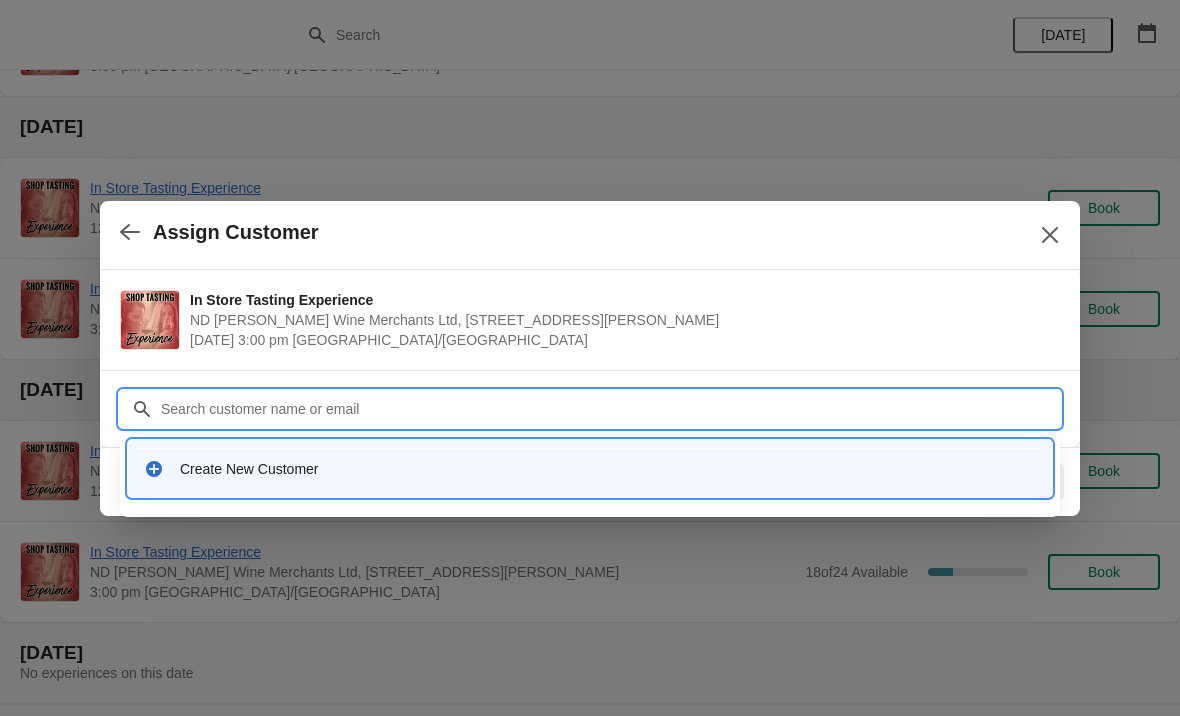 click on "Create New Customer" at bounding box center [608, 469] 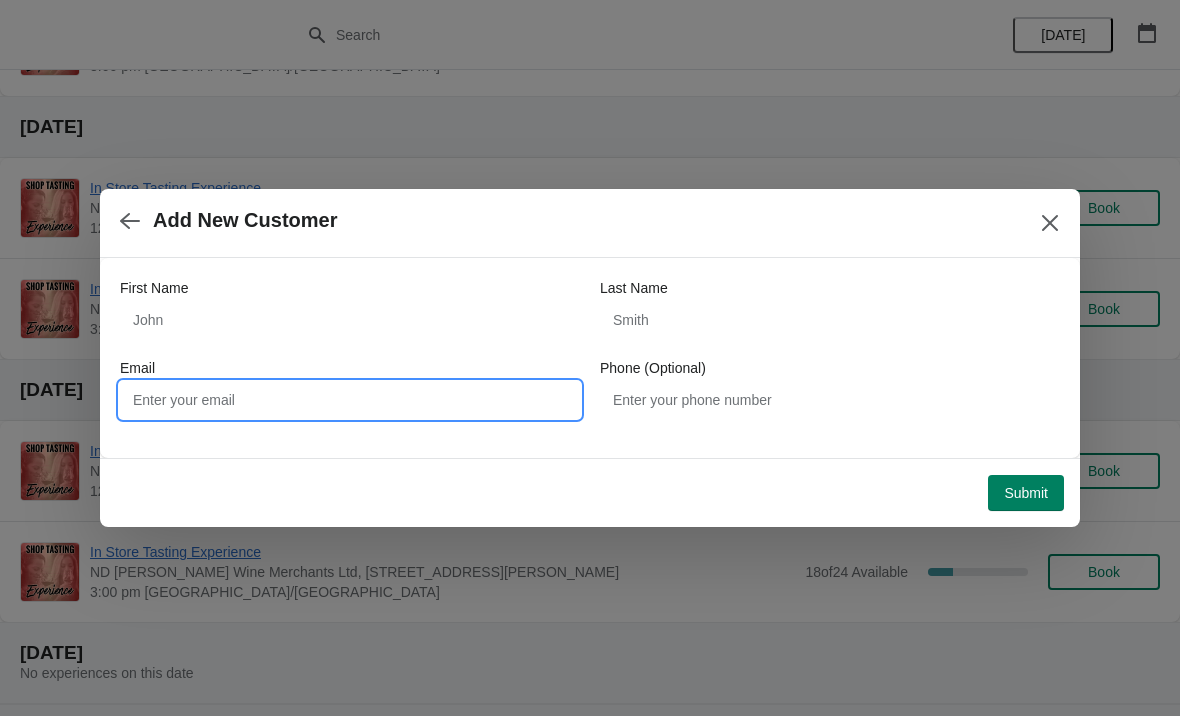 click on "Email" at bounding box center (350, 400) 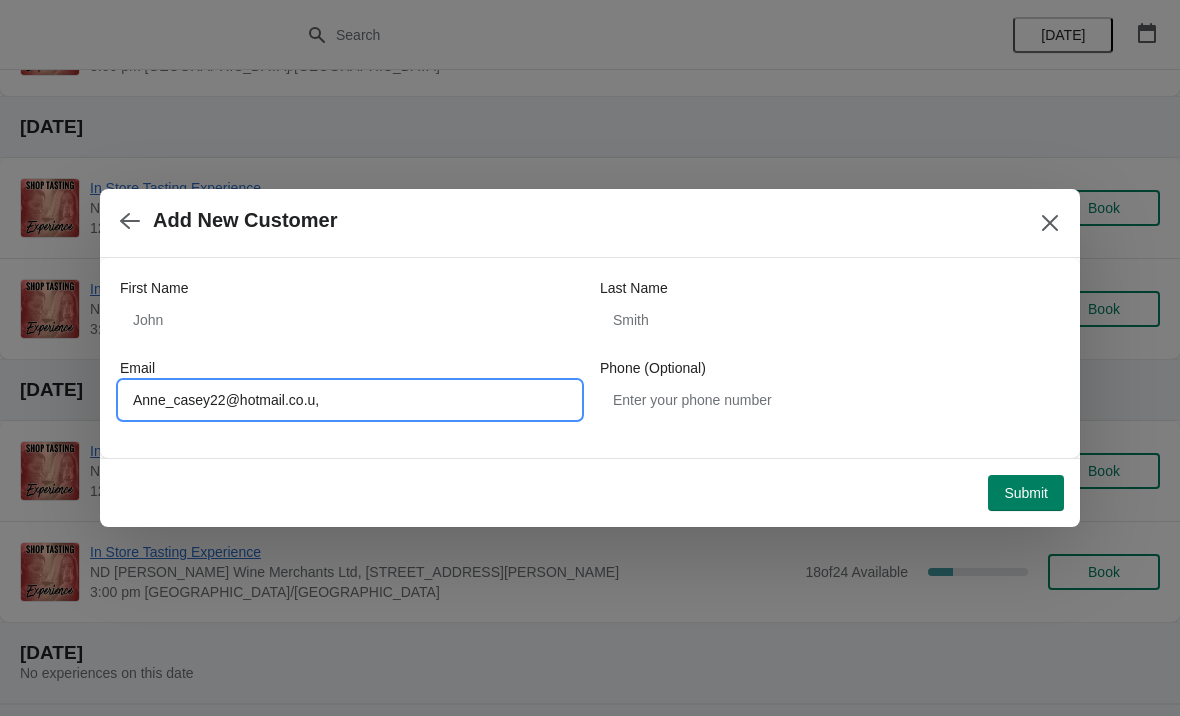 type on "Anne_casey22@hotmail.co.u," 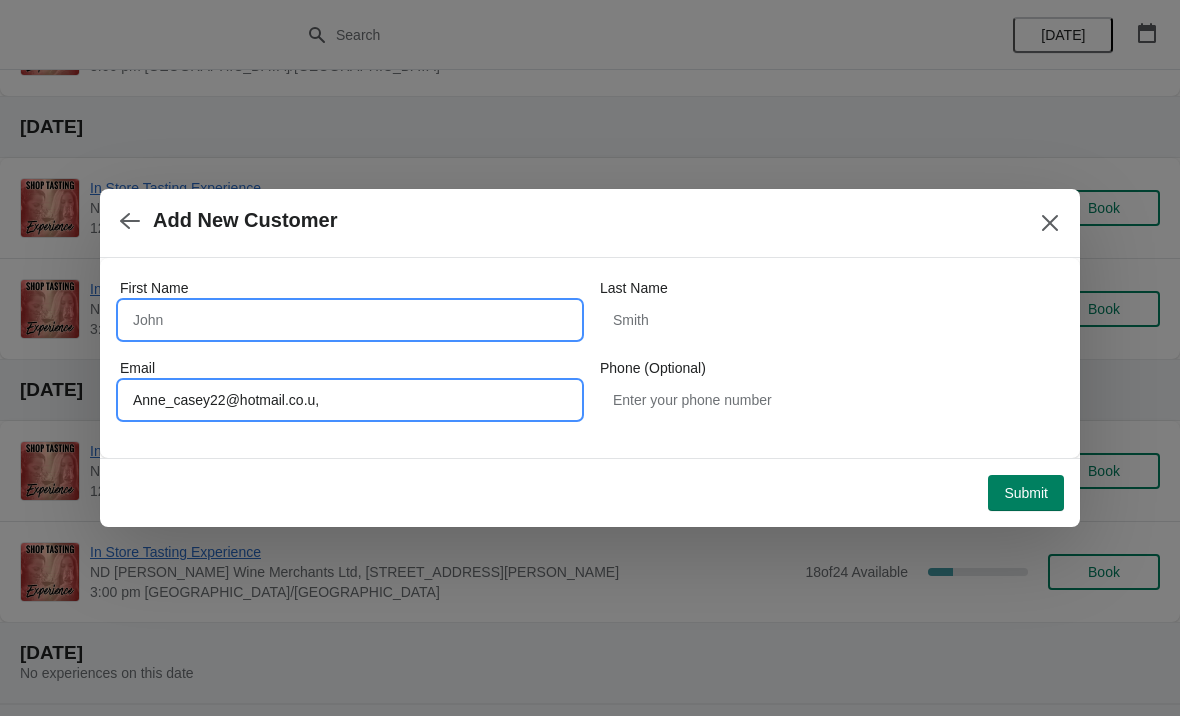 click on "First Name" at bounding box center (350, 320) 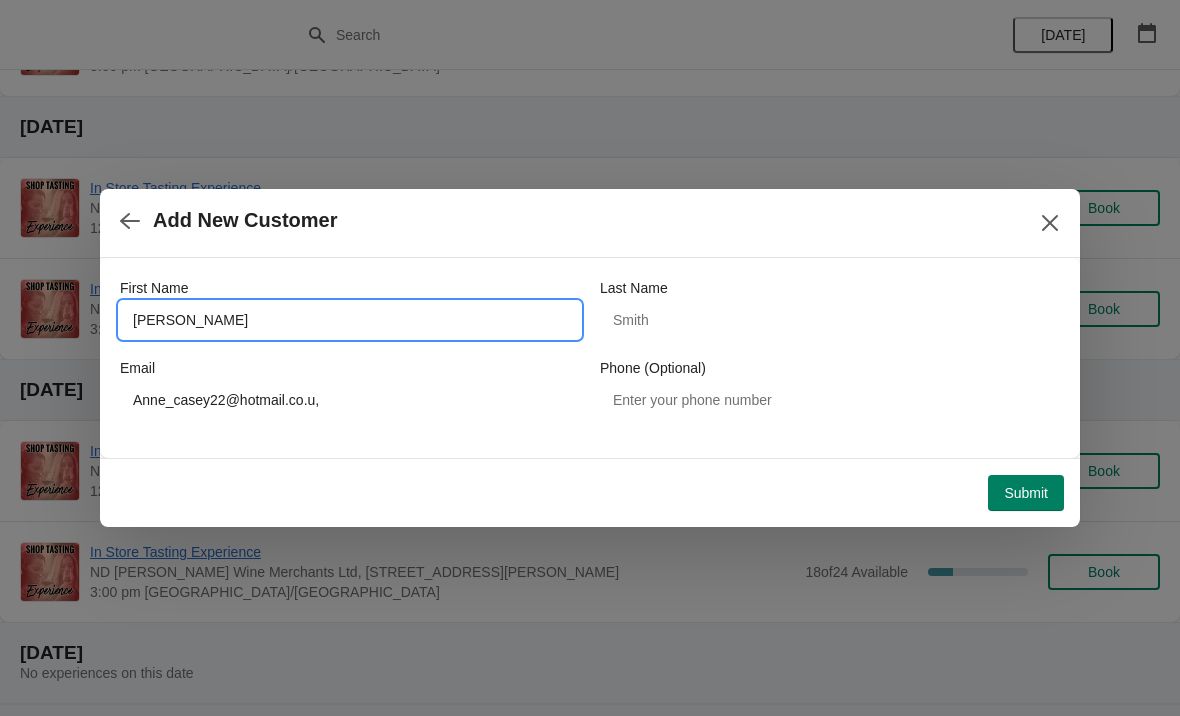 type on "[PERSON_NAME]" 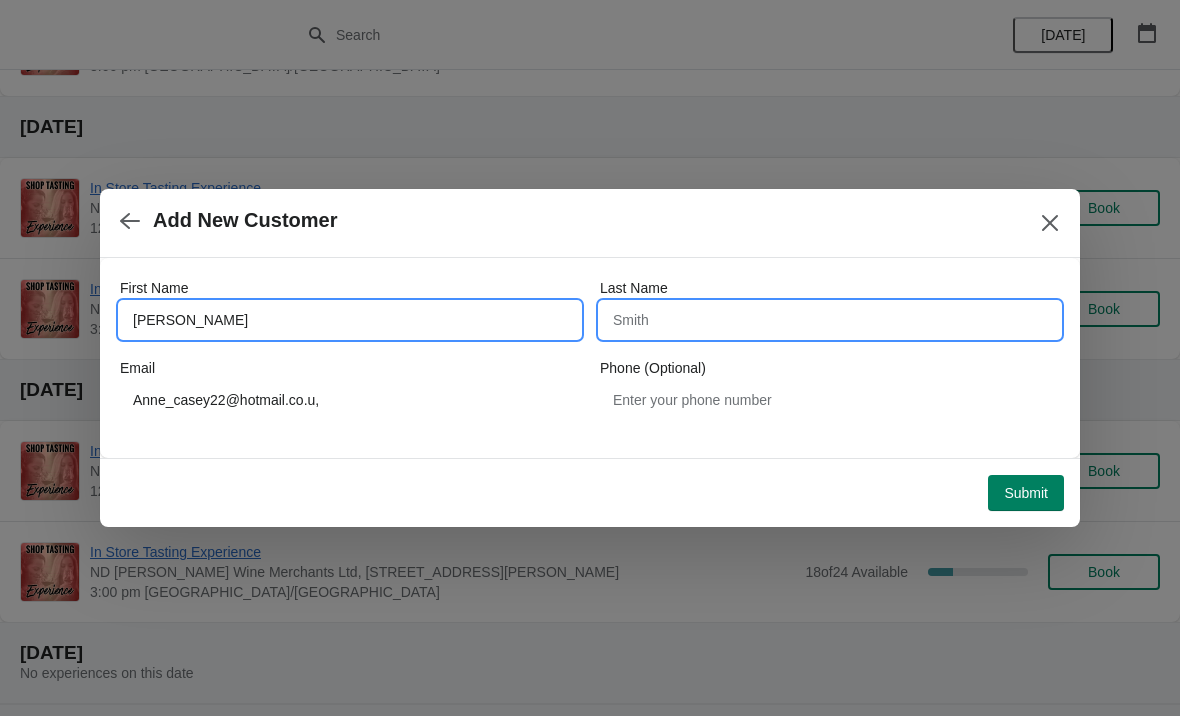 click on "Last Name" at bounding box center [830, 320] 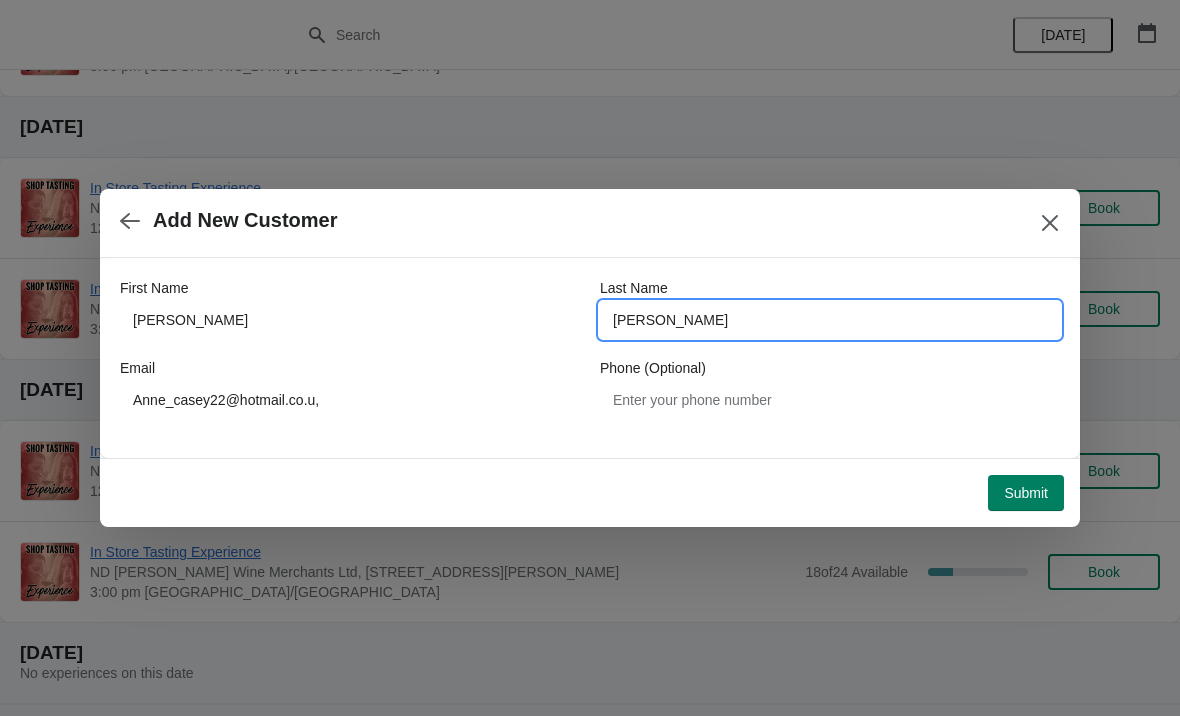 type on "[PERSON_NAME]" 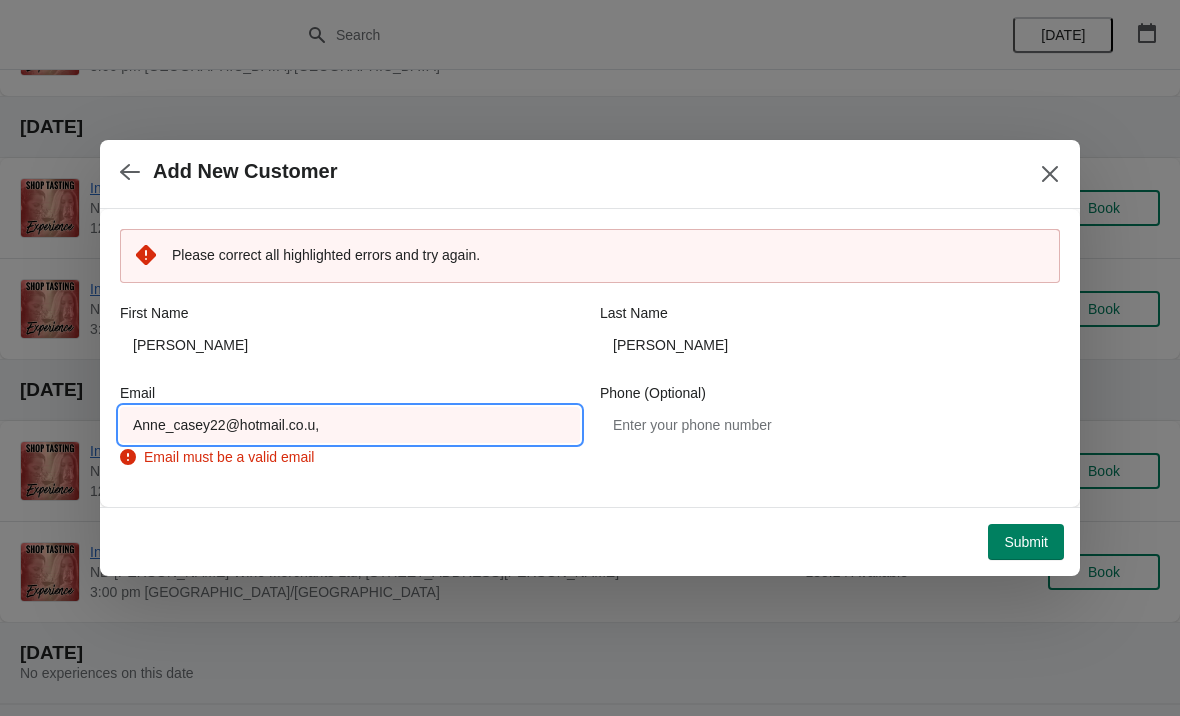 click on "Anne_casey22@hotmail.co.u," at bounding box center [350, 425] 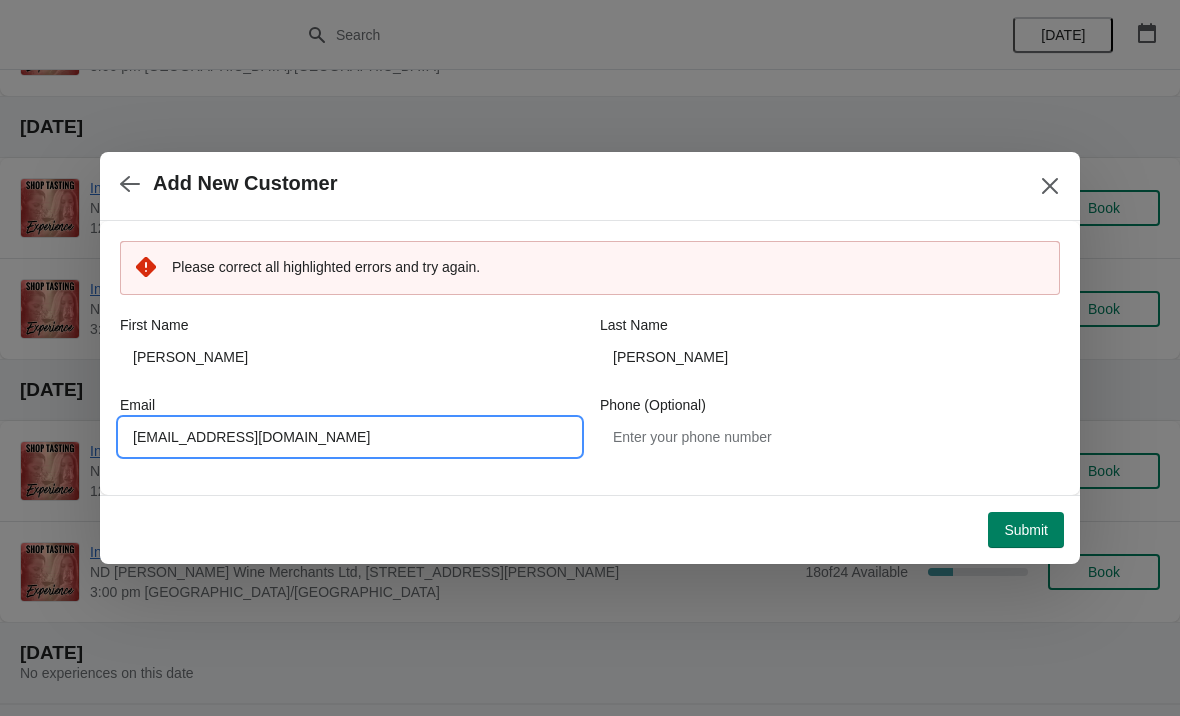 type on "[EMAIL_ADDRESS][DOMAIN_NAME]" 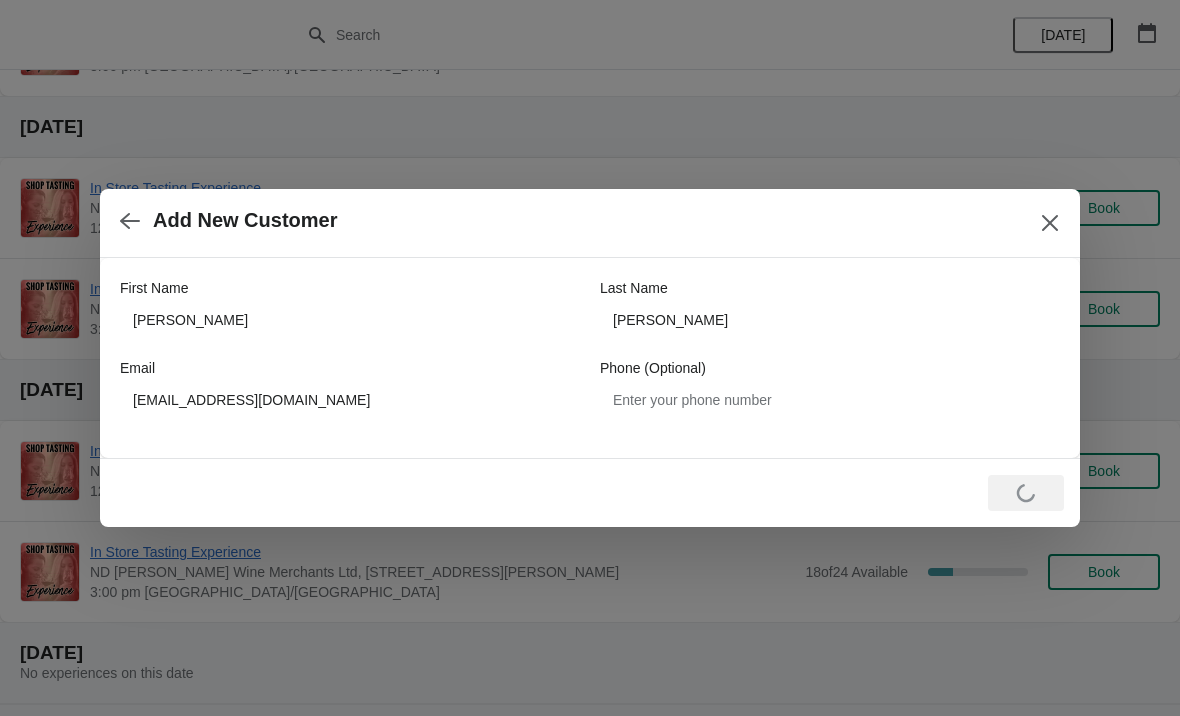 click on "Loading Submit" at bounding box center [1026, 493] 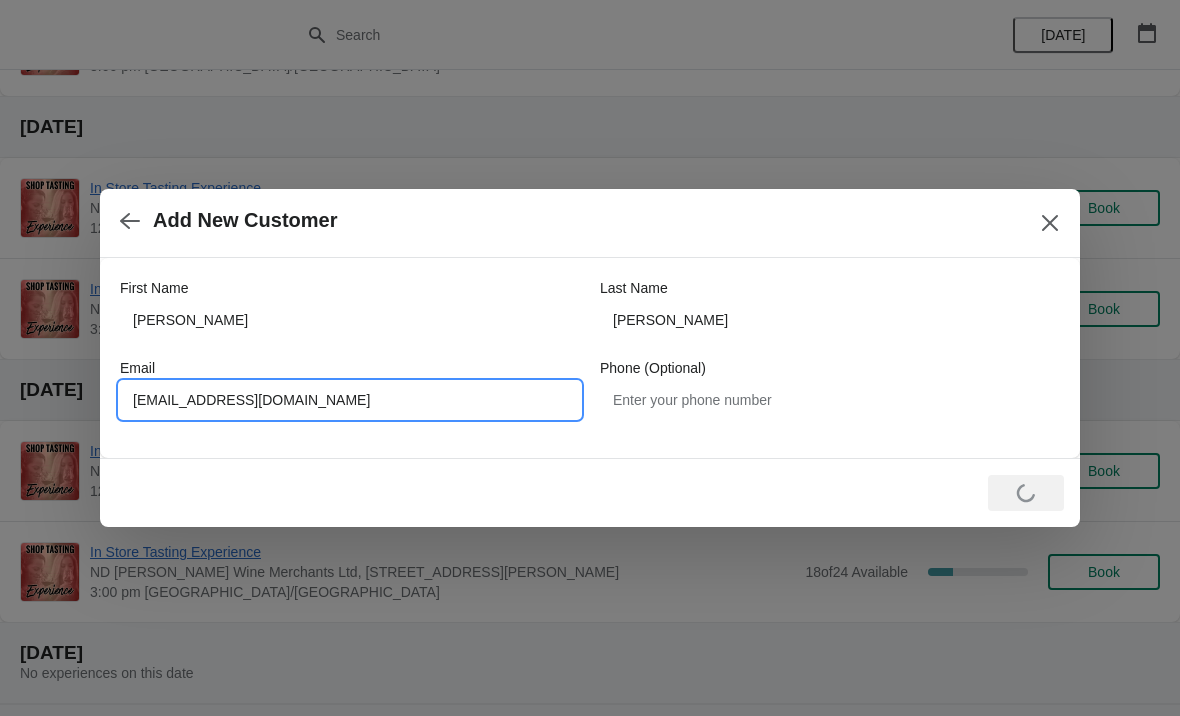 click at bounding box center [130, 220] 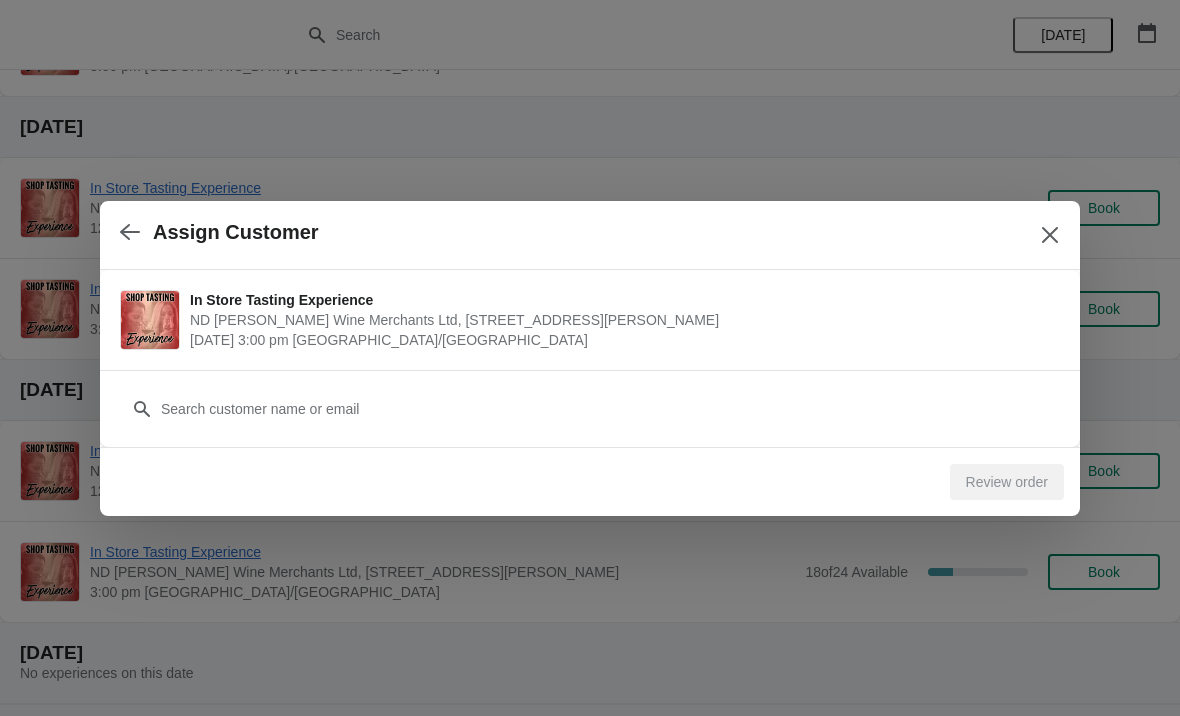 click at bounding box center (130, 232) 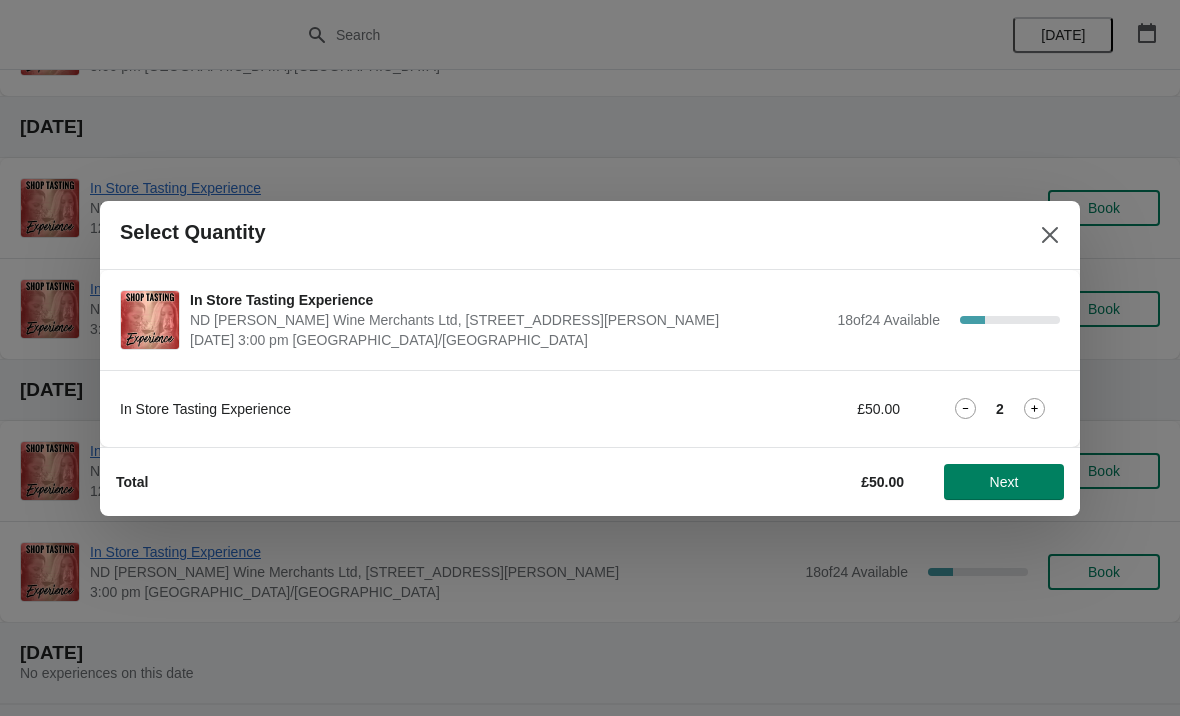 click on "Next" at bounding box center (1004, 482) 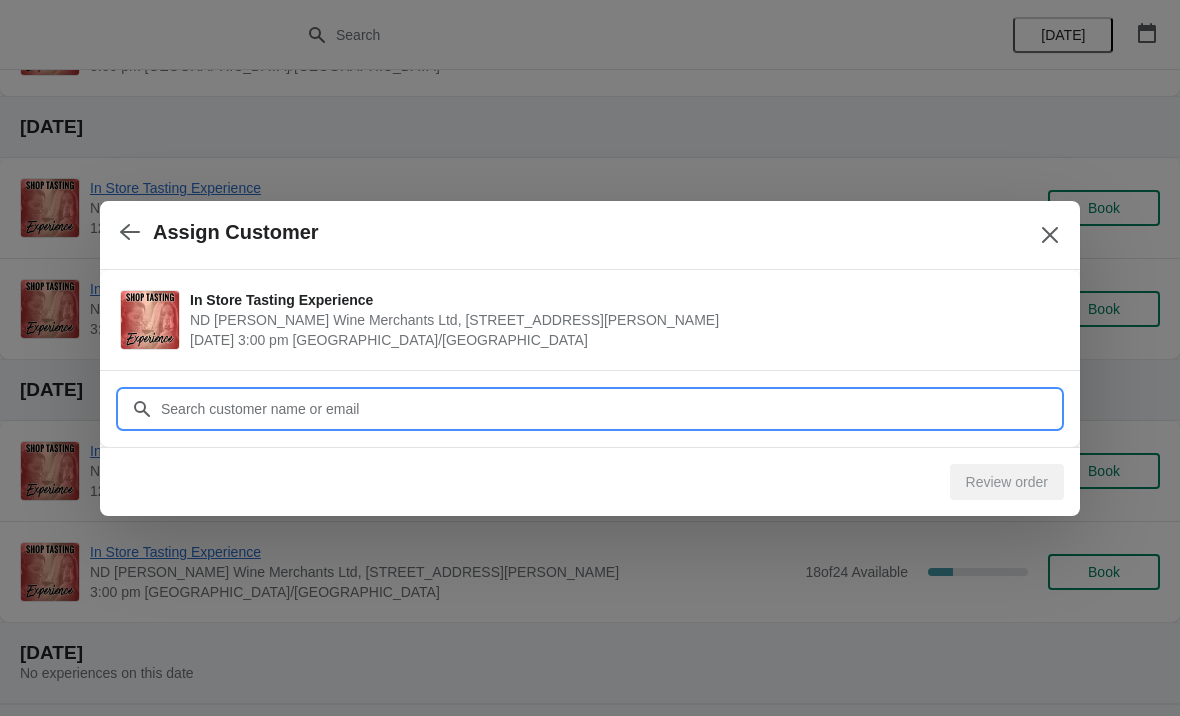 click on "Customer" at bounding box center (610, 409) 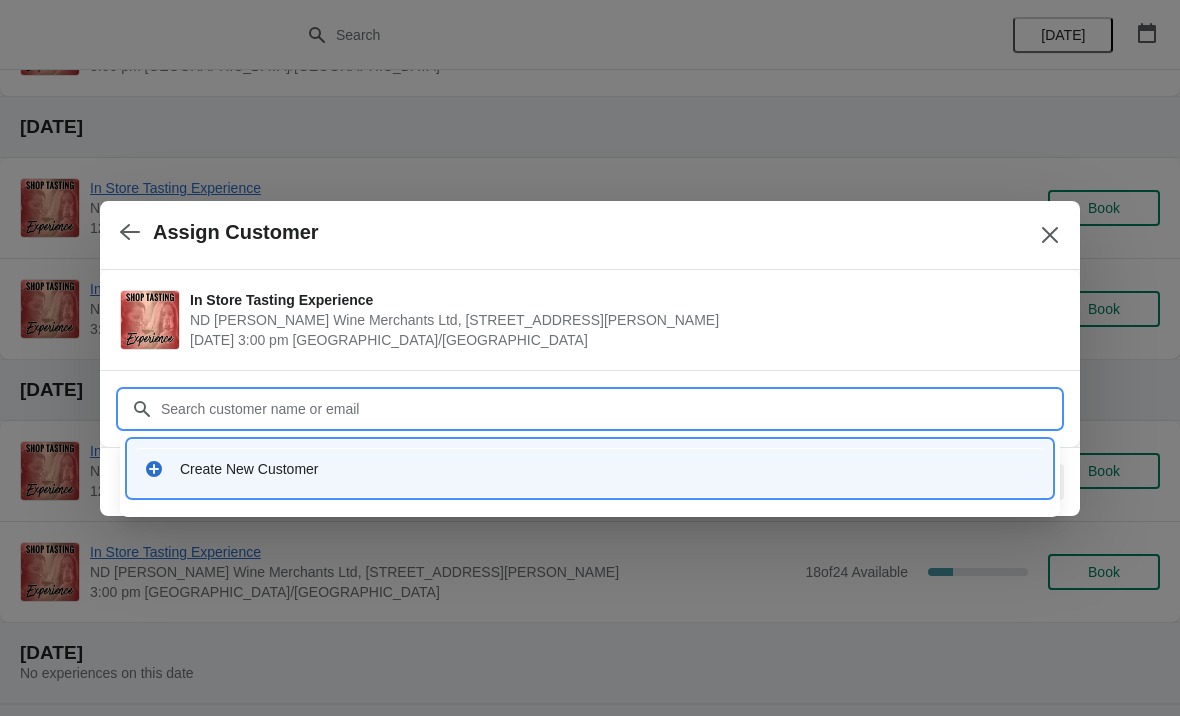 click on "Create New Customer" at bounding box center (608, 469) 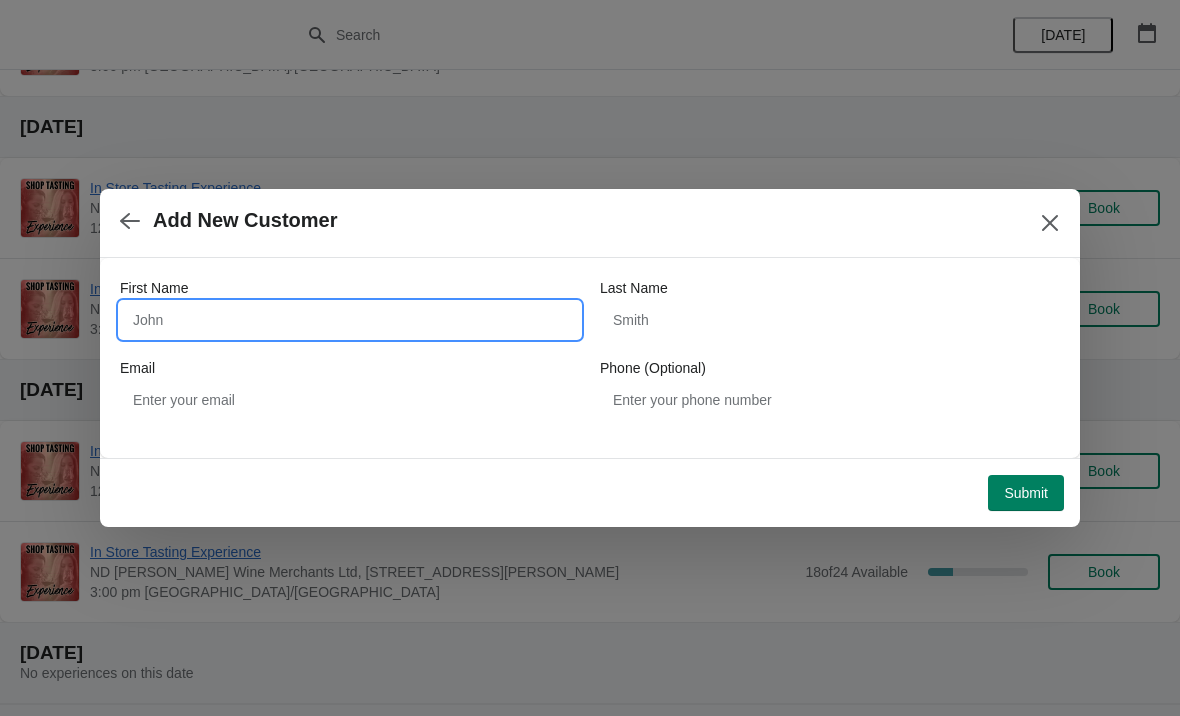 click on "First Name" at bounding box center [350, 320] 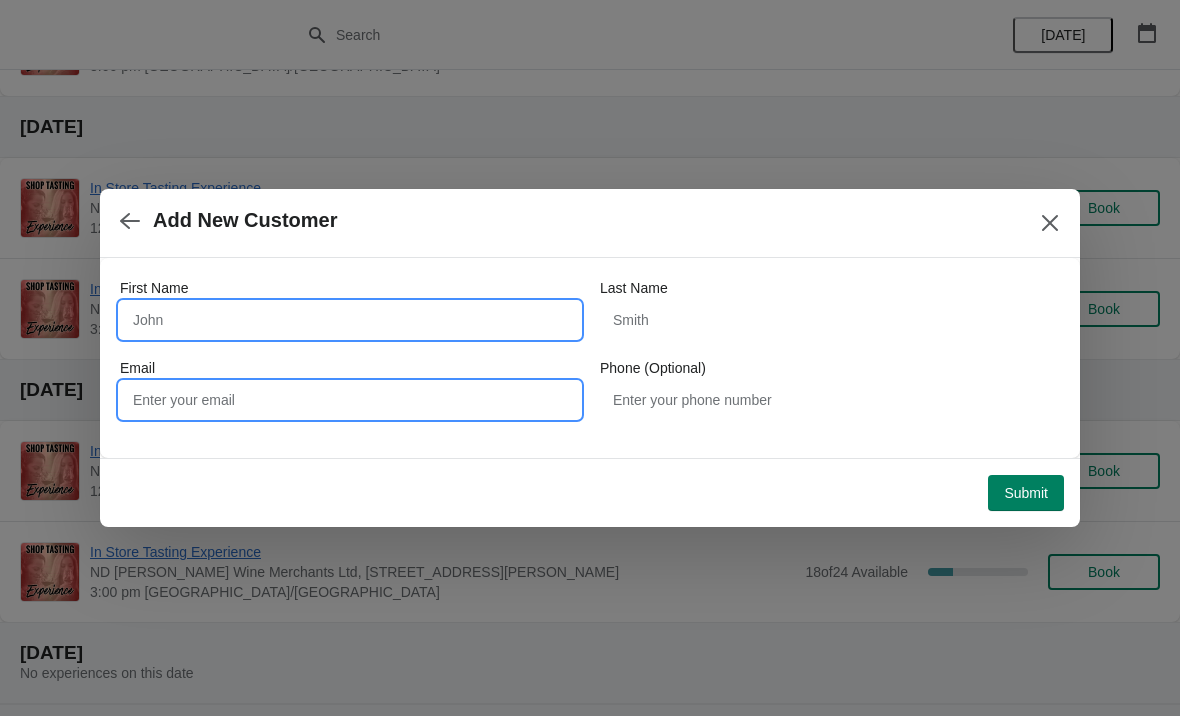 click on "Email" at bounding box center [350, 400] 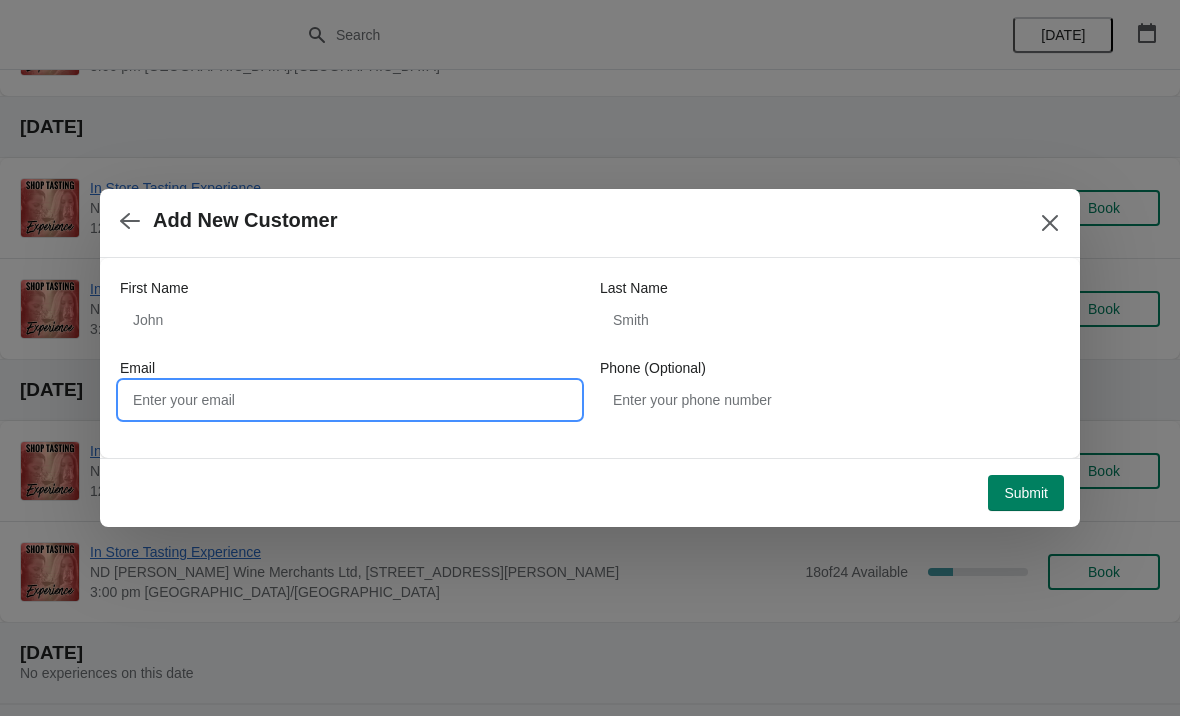 click on "Email" at bounding box center [350, 400] 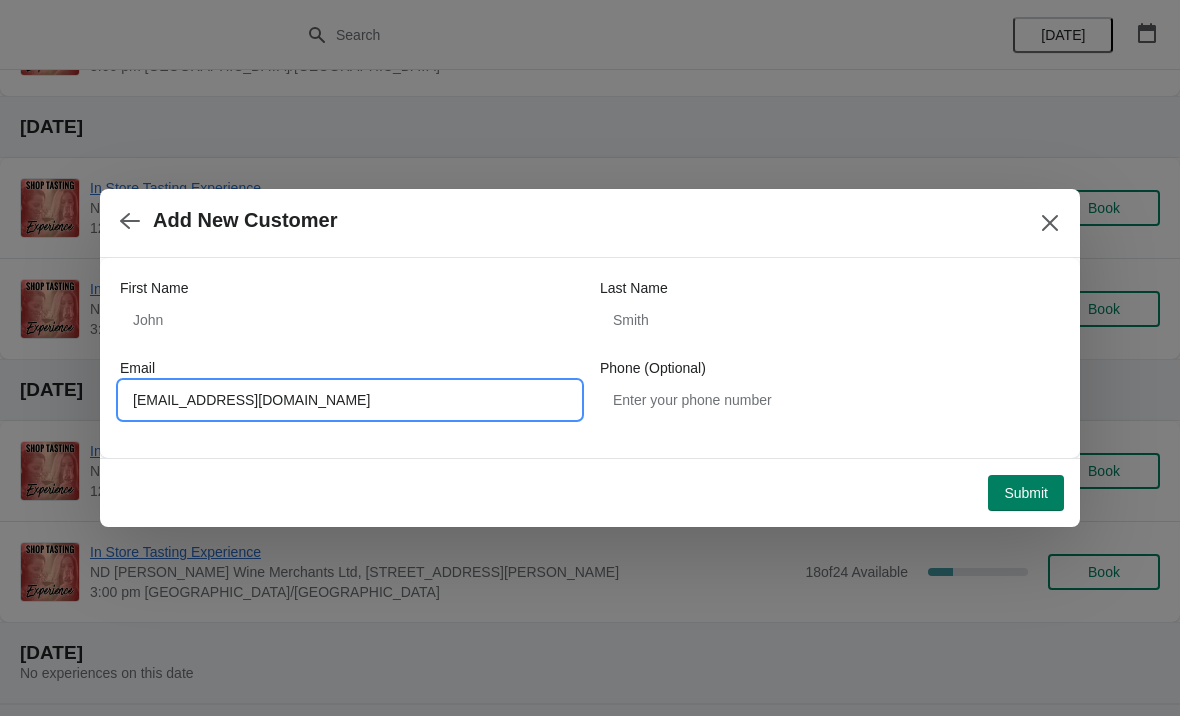 type on "[EMAIL_ADDRESS][DOMAIN_NAME]" 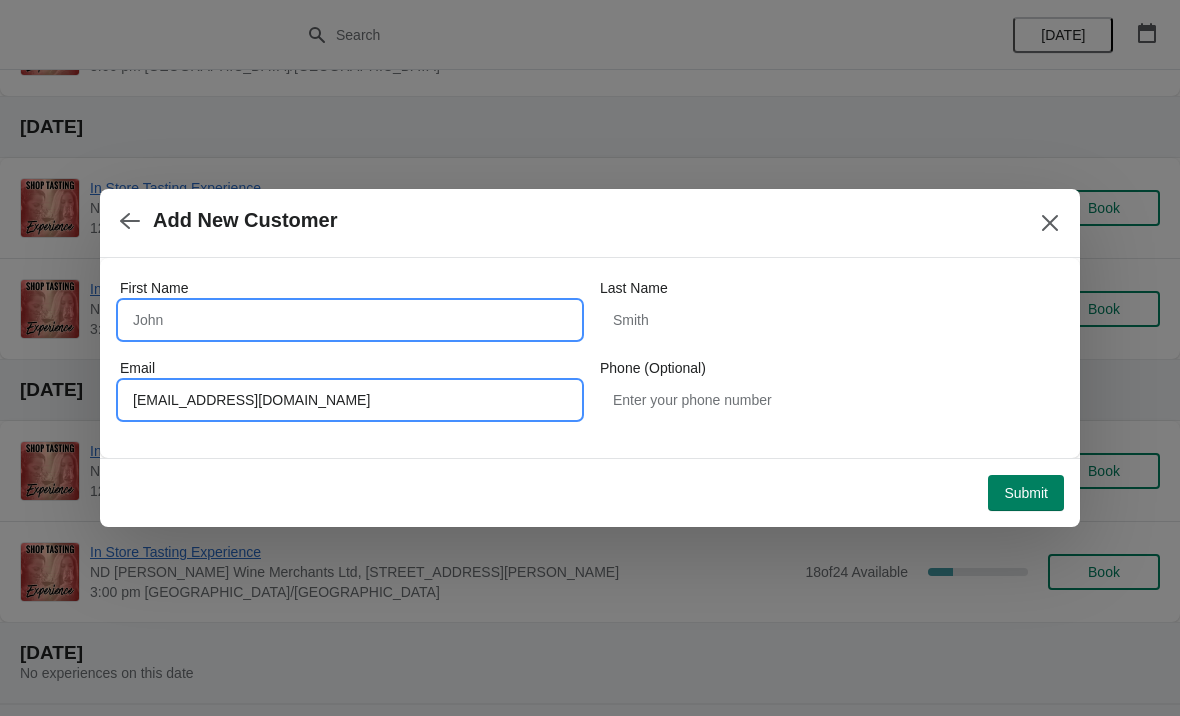 click on "First Name" at bounding box center (350, 320) 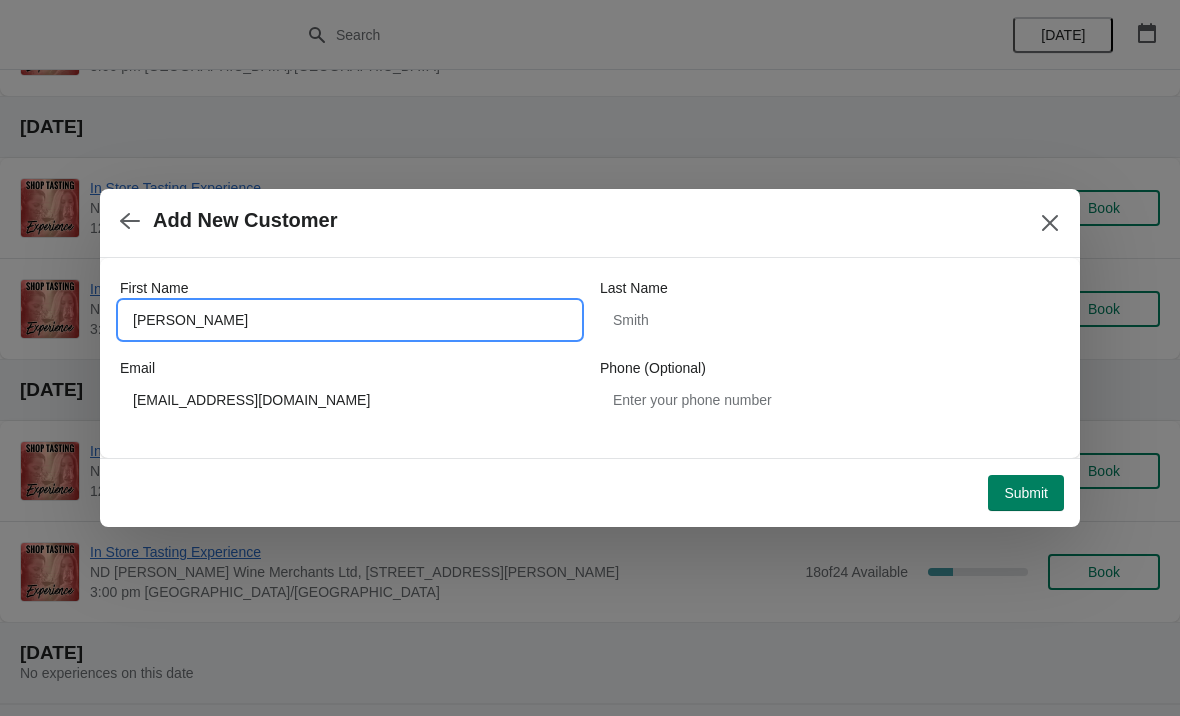 type on "[PERSON_NAME]" 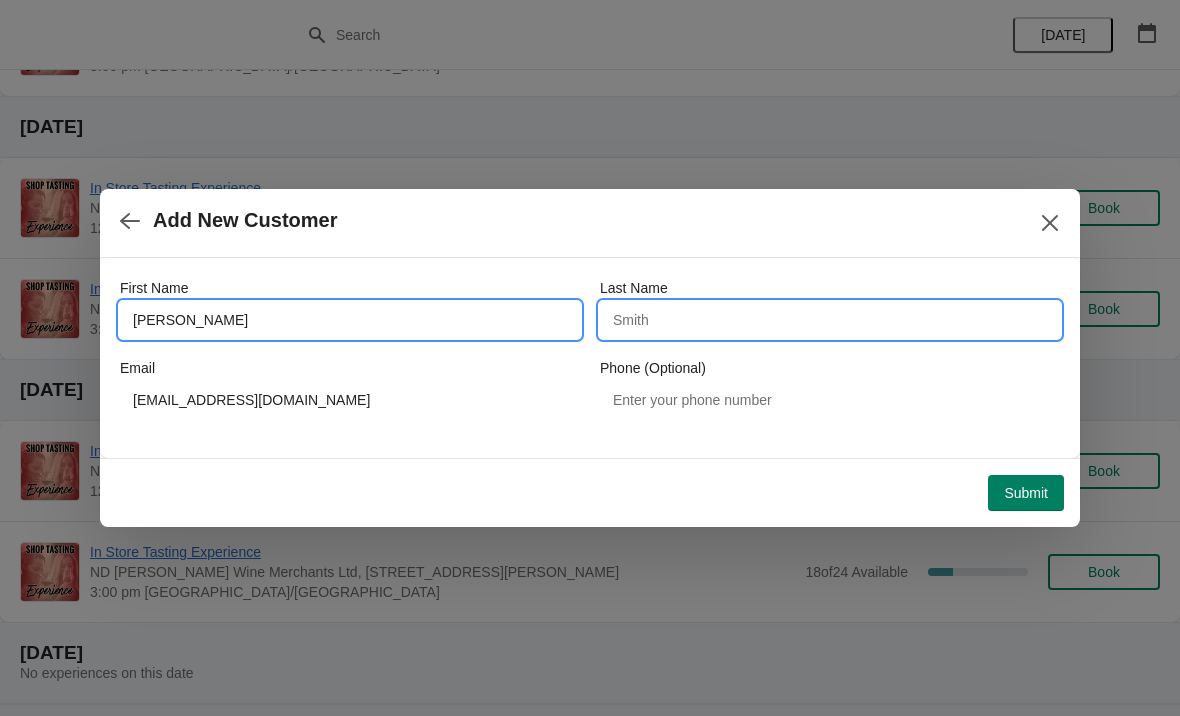 click on "Last Name" at bounding box center (830, 320) 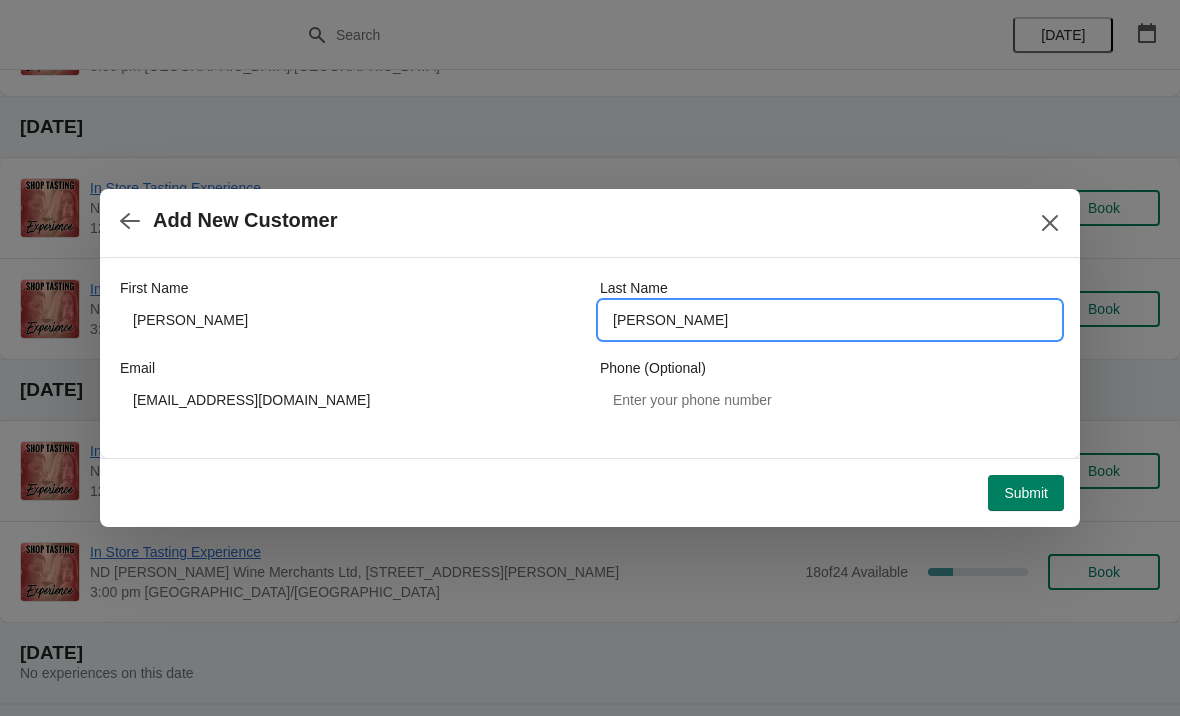 type on "[PERSON_NAME]" 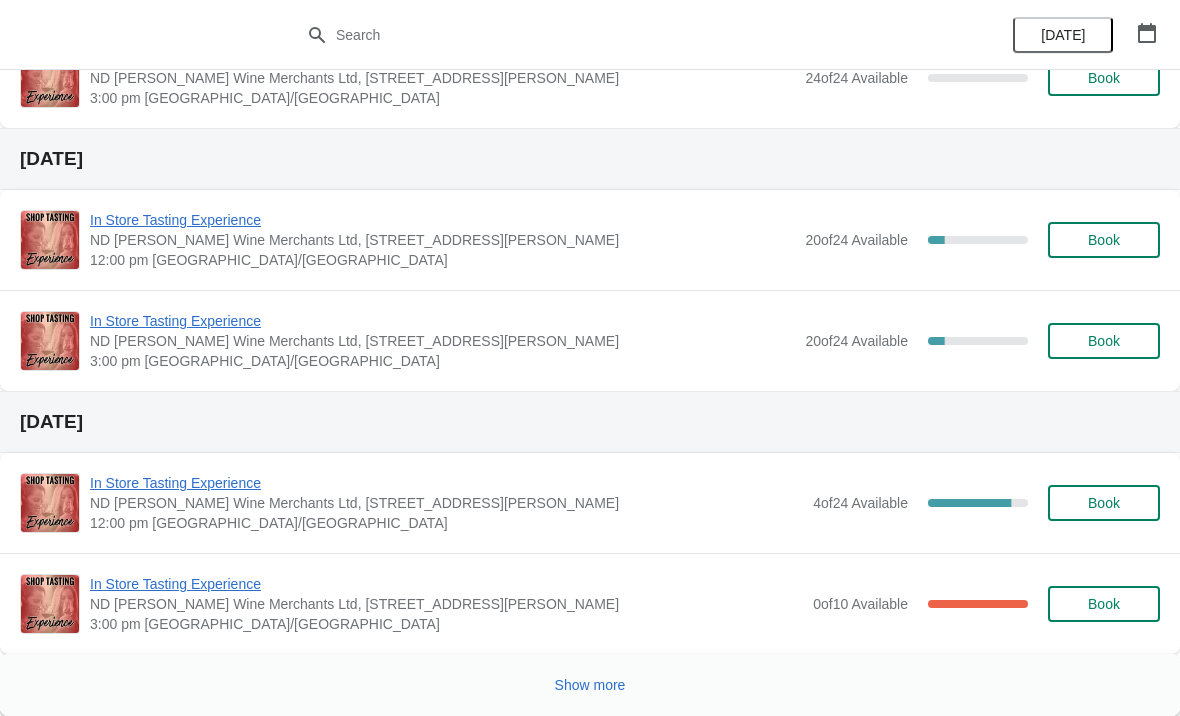 scroll, scrollTop: 1392, scrollLeft: 0, axis: vertical 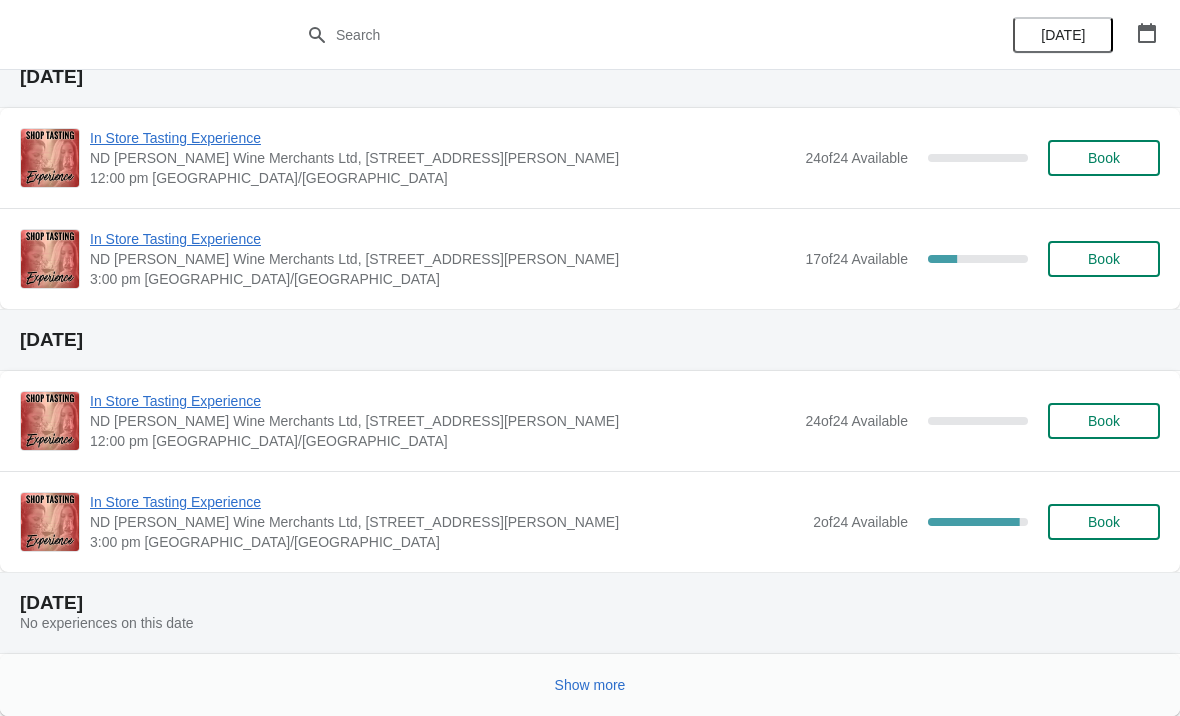 click on "Show more" at bounding box center (590, 685) 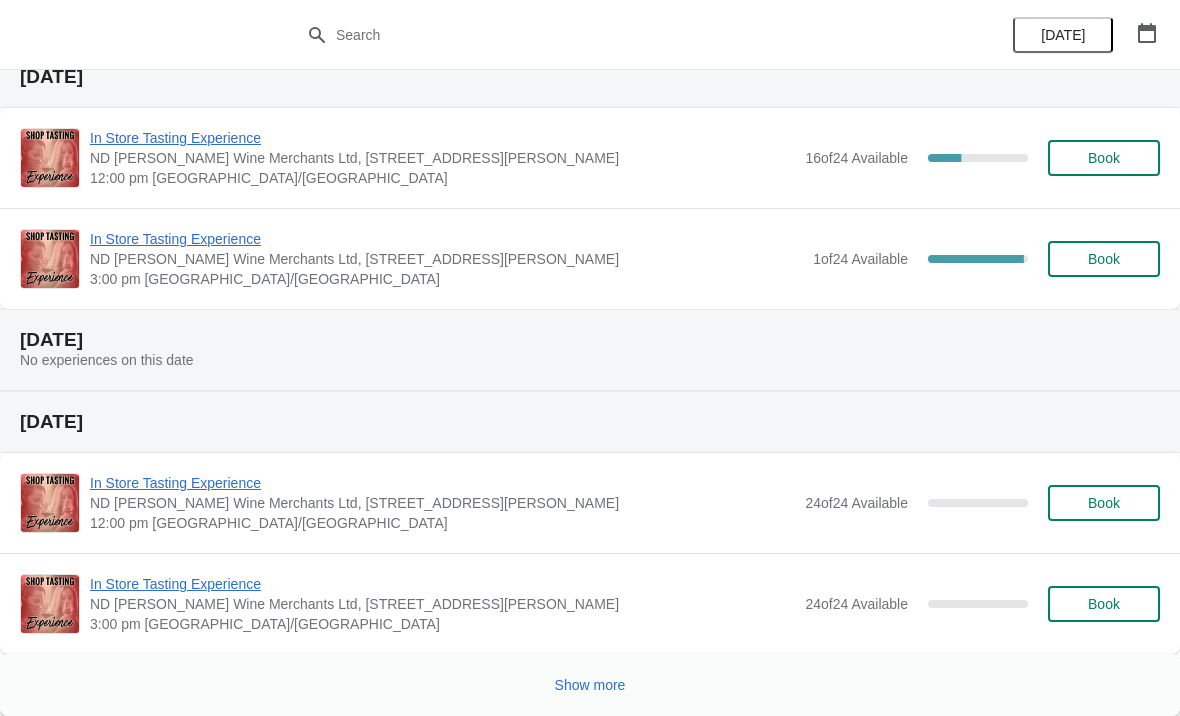scroll, scrollTop: 5057, scrollLeft: 0, axis: vertical 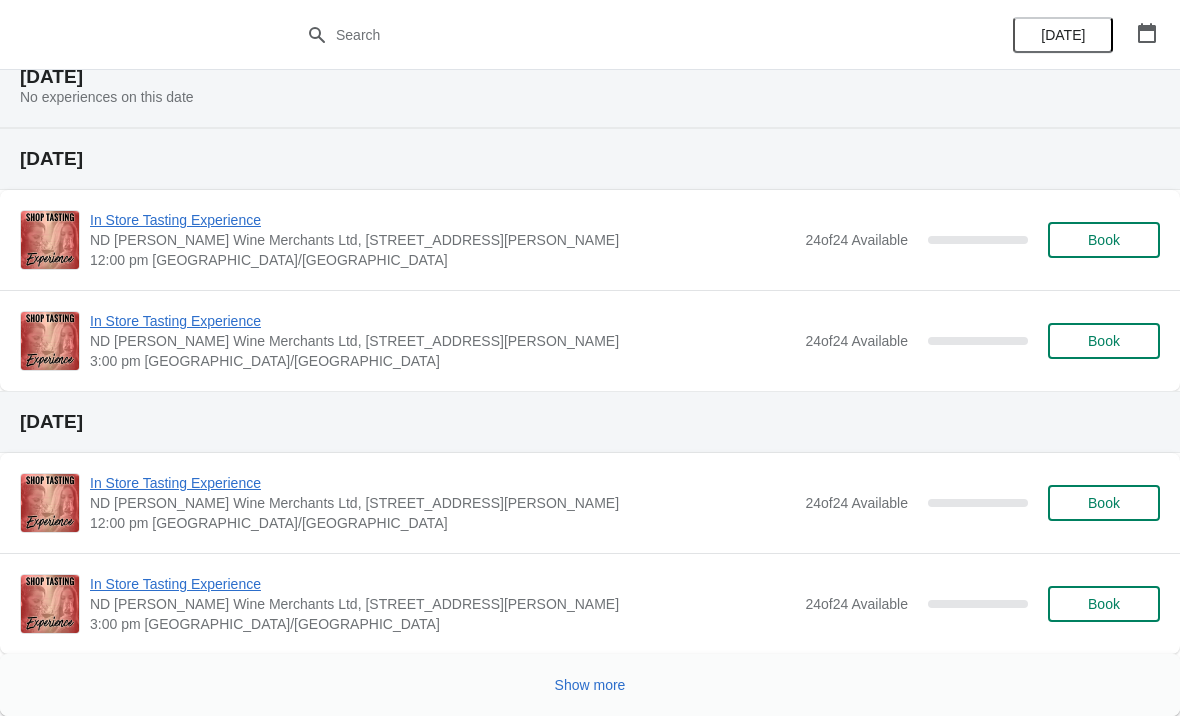 click on "Show more" at bounding box center [590, 685] 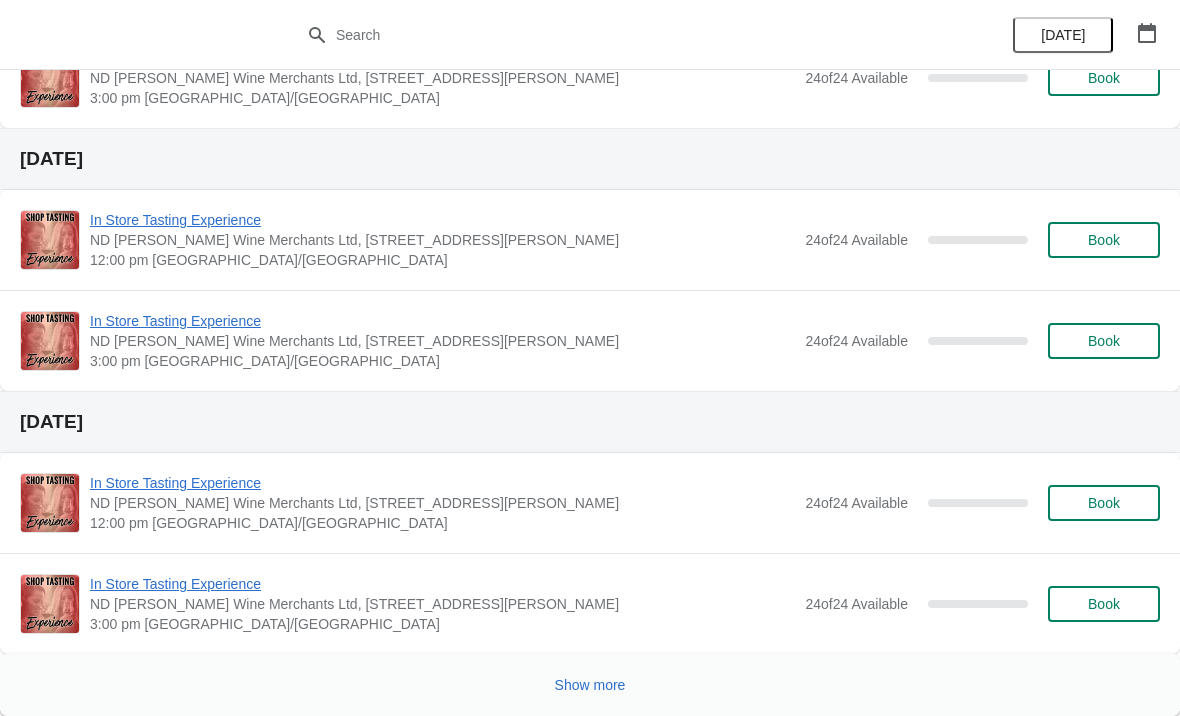 scroll, scrollTop: 8903, scrollLeft: 0, axis: vertical 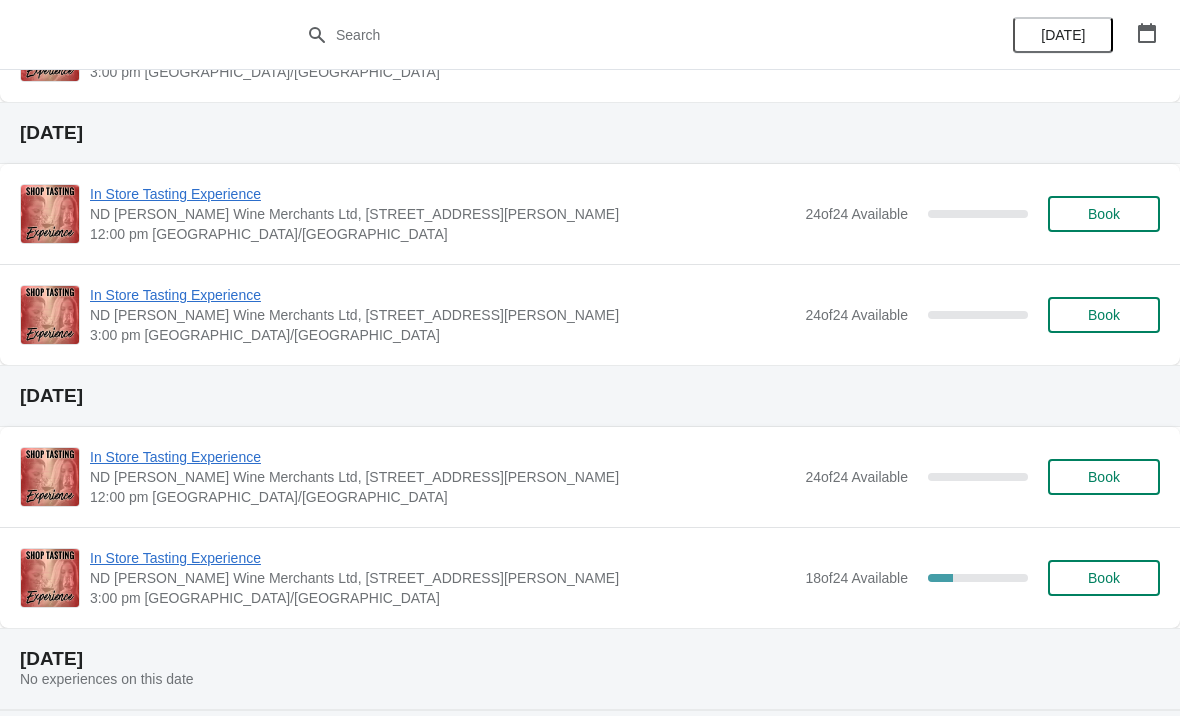 click on "Book" at bounding box center [1104, 578] 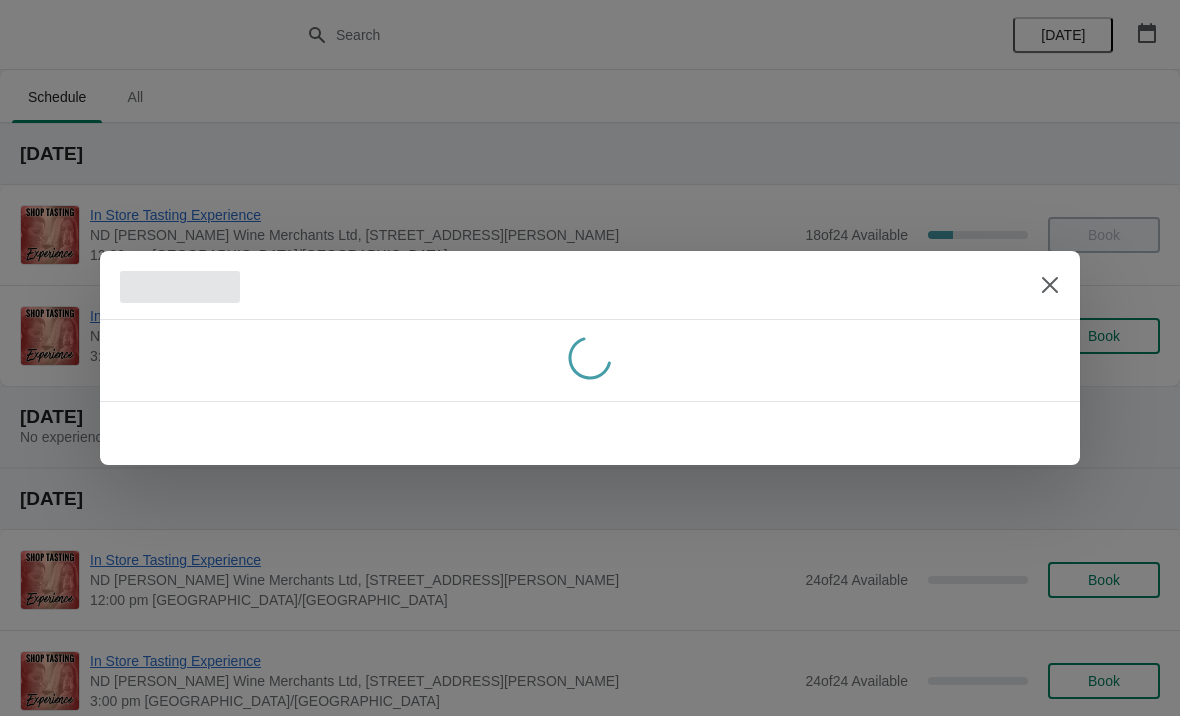 scroll, scrollTop: 0, scrollLeft: 0, axis: both 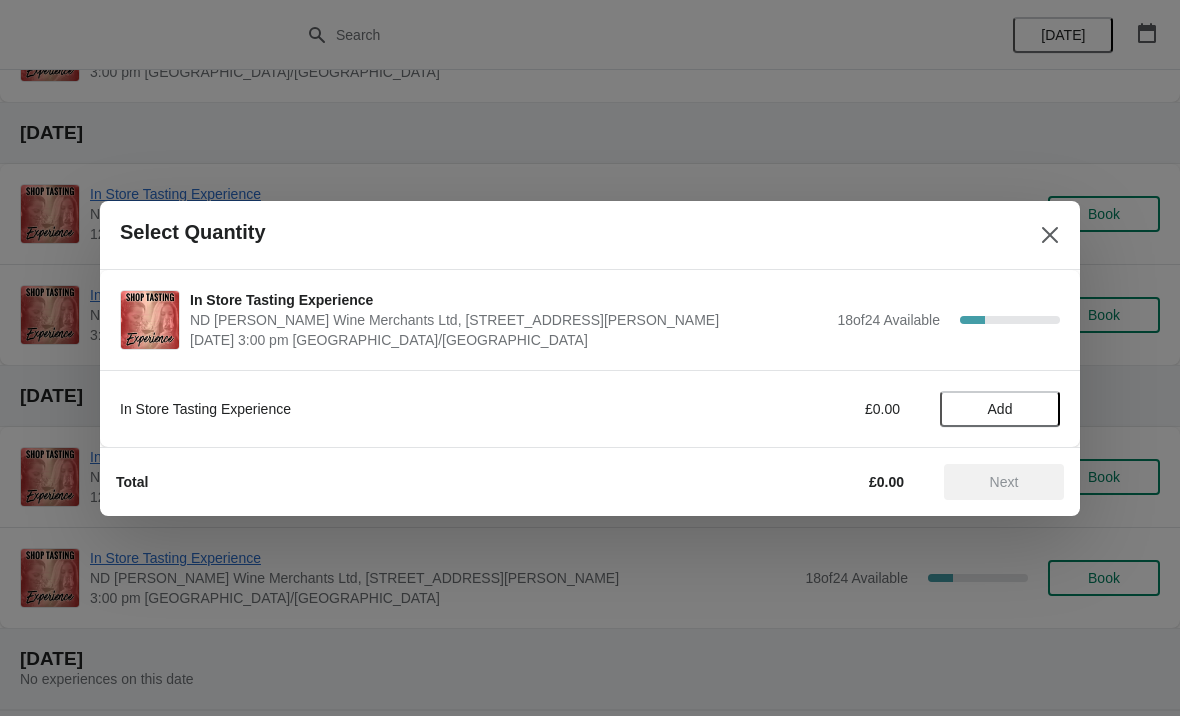 click on "Add" at bounding box center (1000, 409) 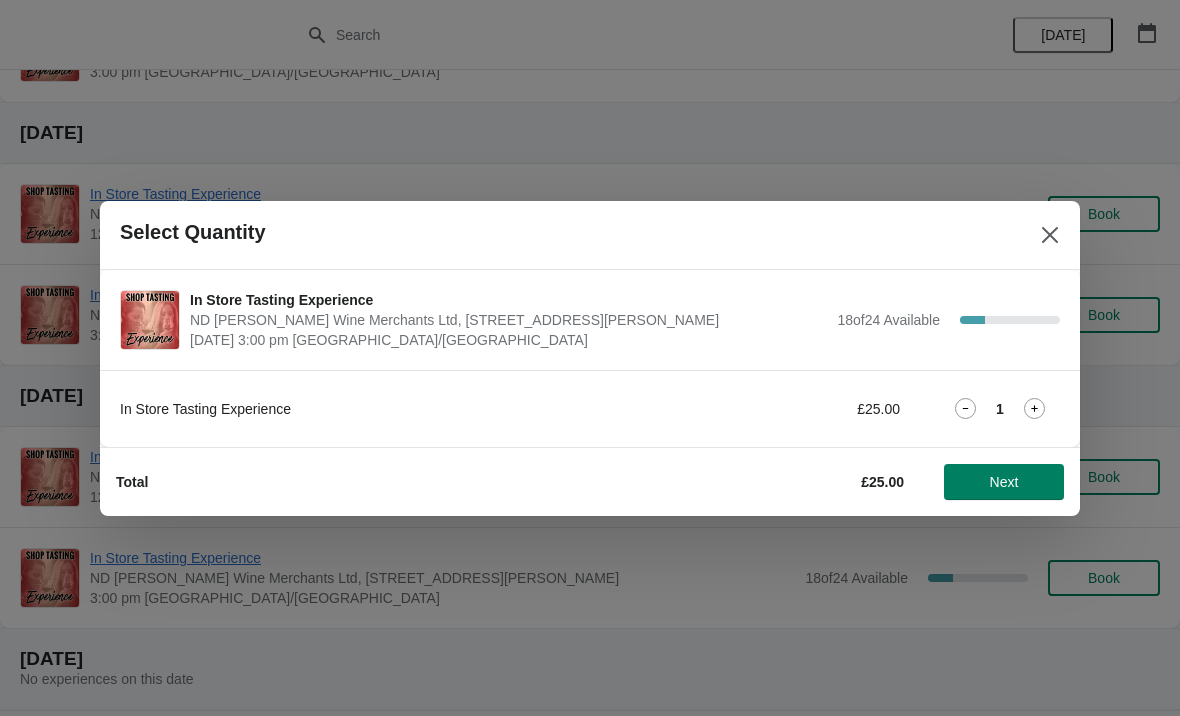 click 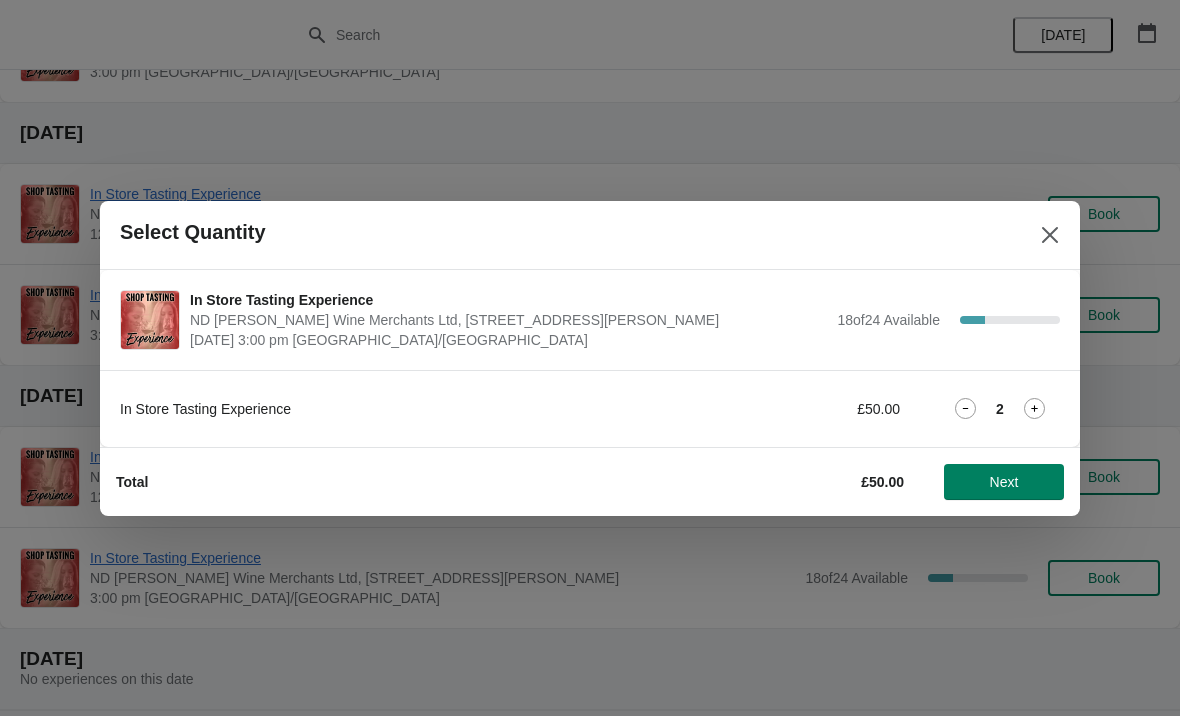 click on "Next" at bounding box center [1004, 482] 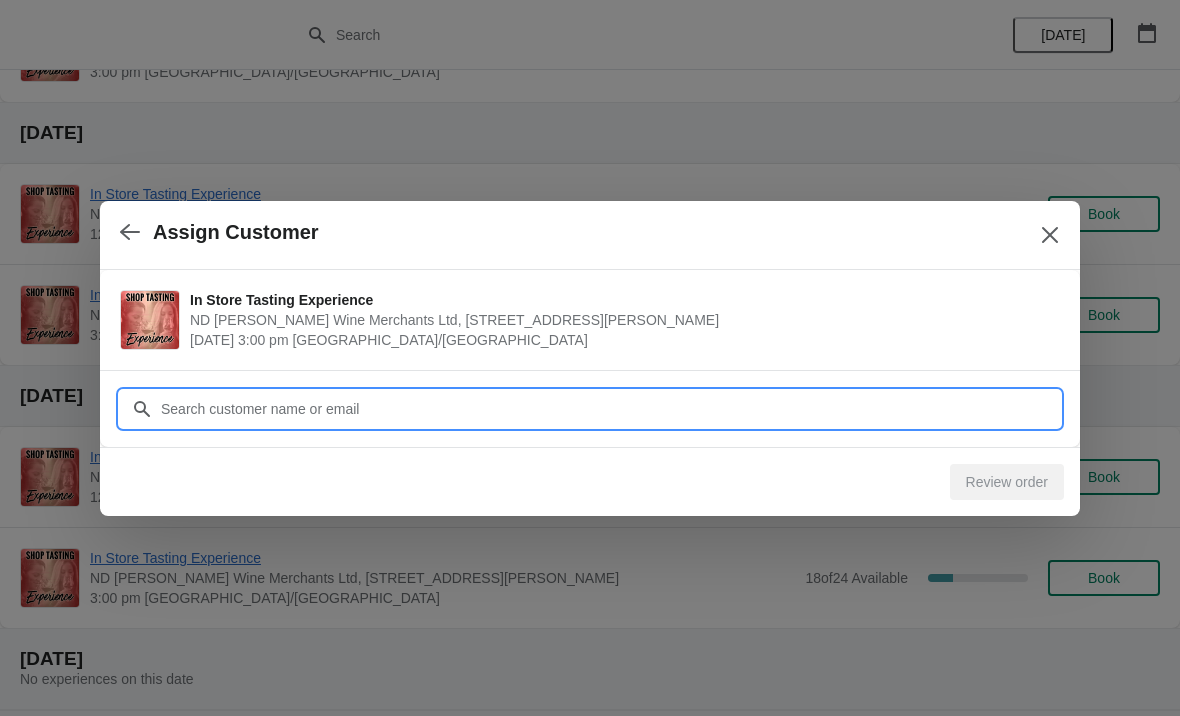 click on "Customer" at bounding box center (610, 409) 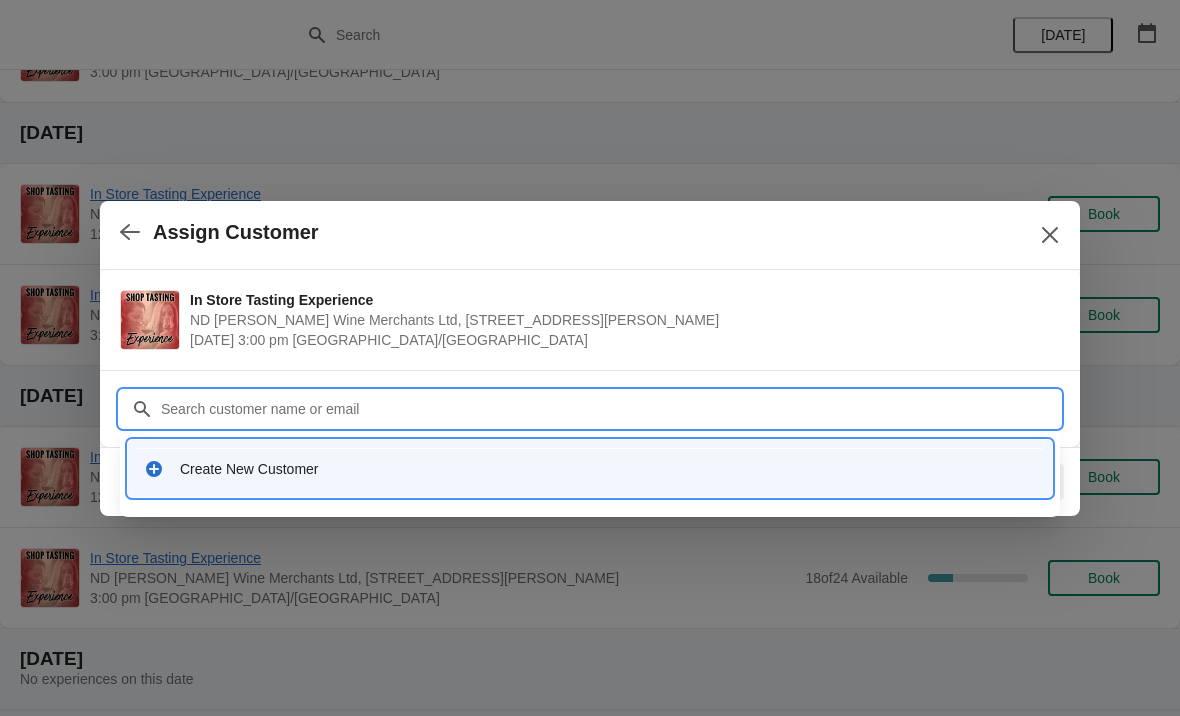 click on "Create New Customer" at bounding box center [608, 469] 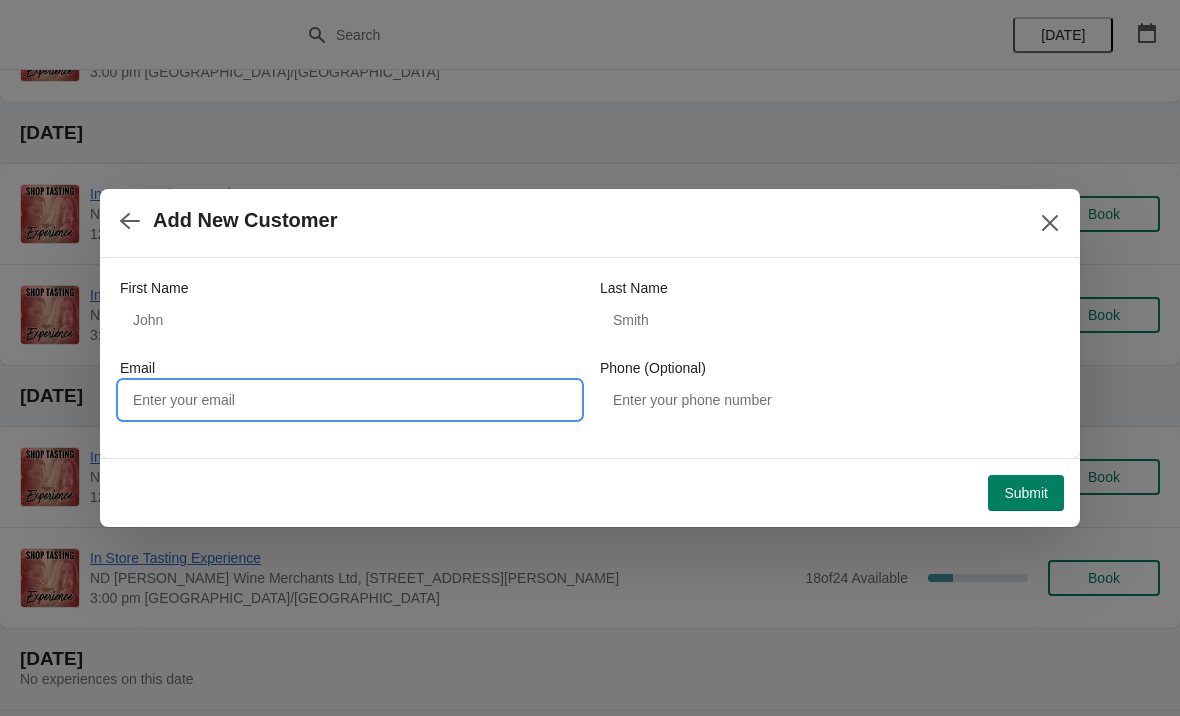 click on "Email" at bounding box center (350, 400) 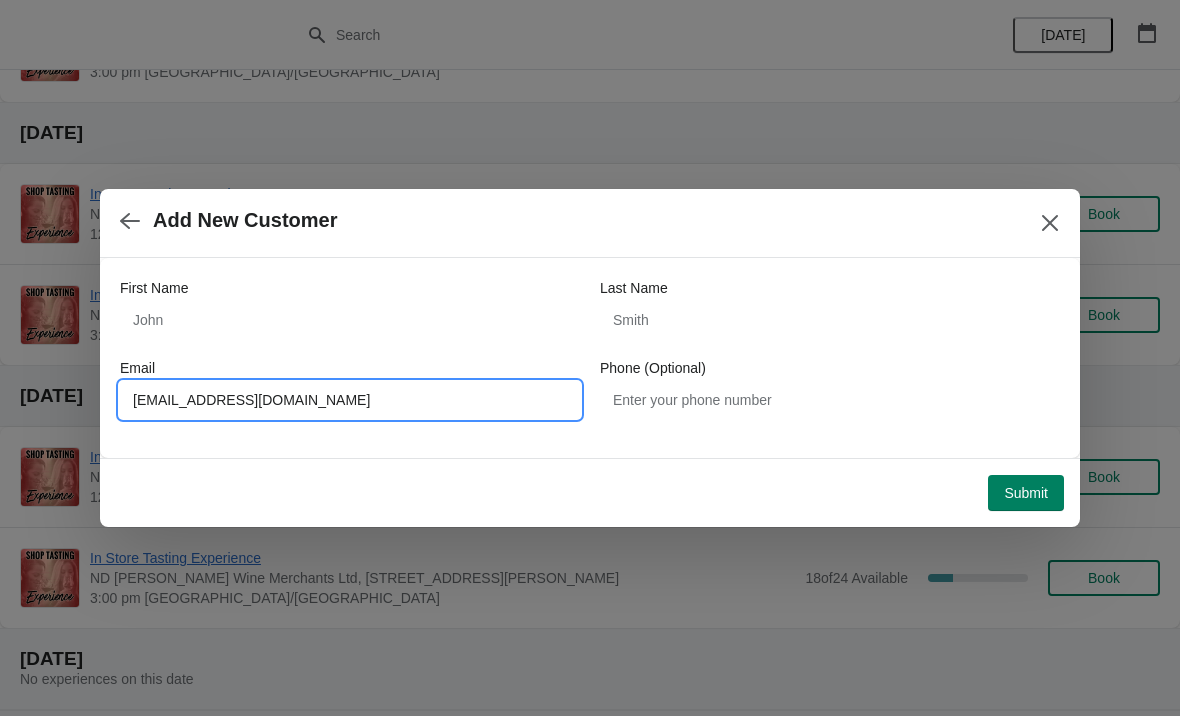 type on "[EMAIL_ADDRESS][DOMAIN_NAME]" 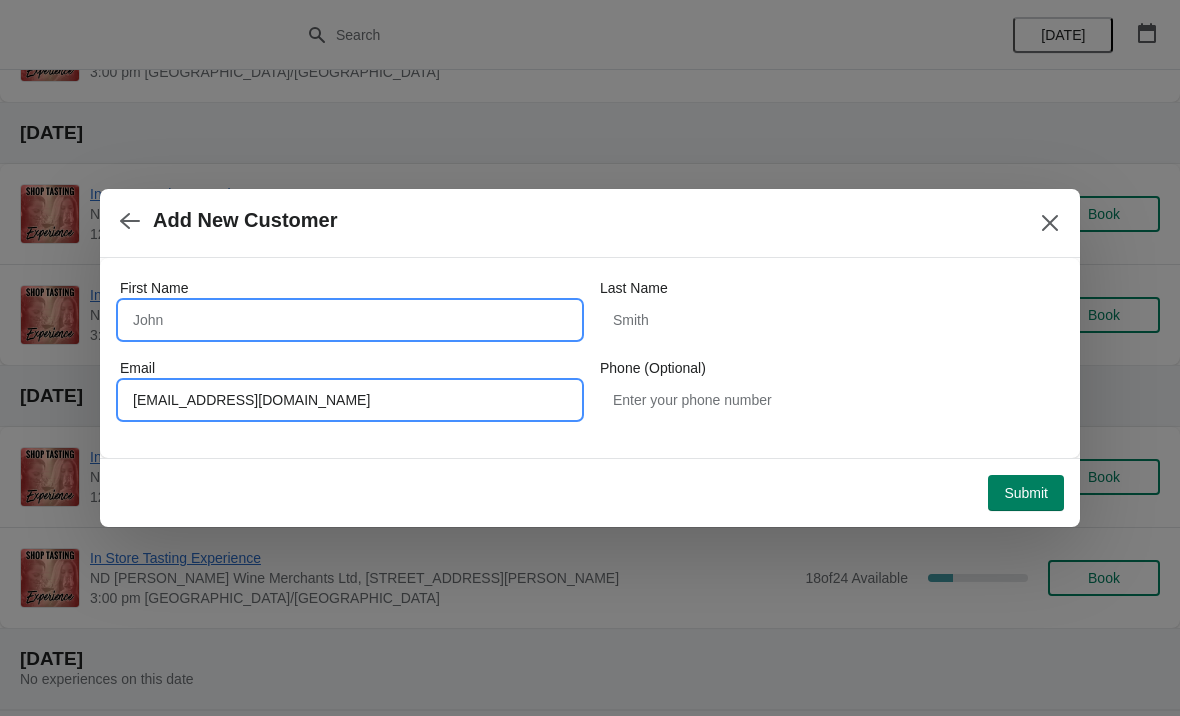 click on "First Name" at bounding box center (350, 320) 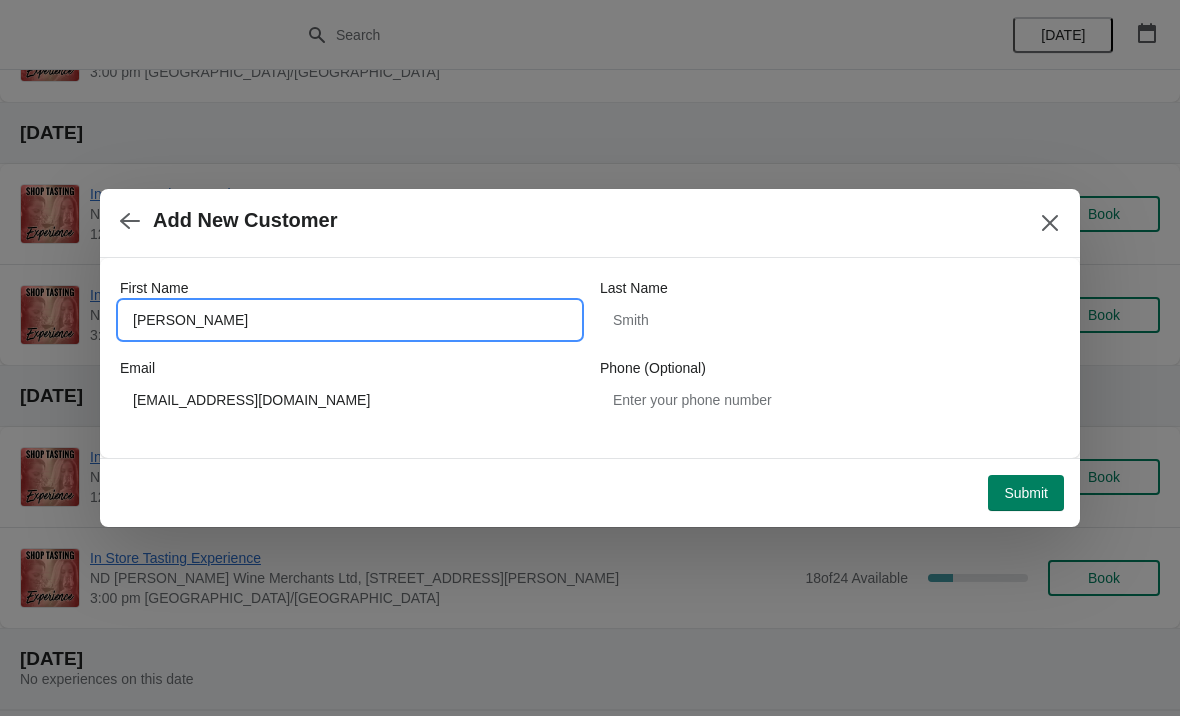 type on "[PERSON_NAME]" 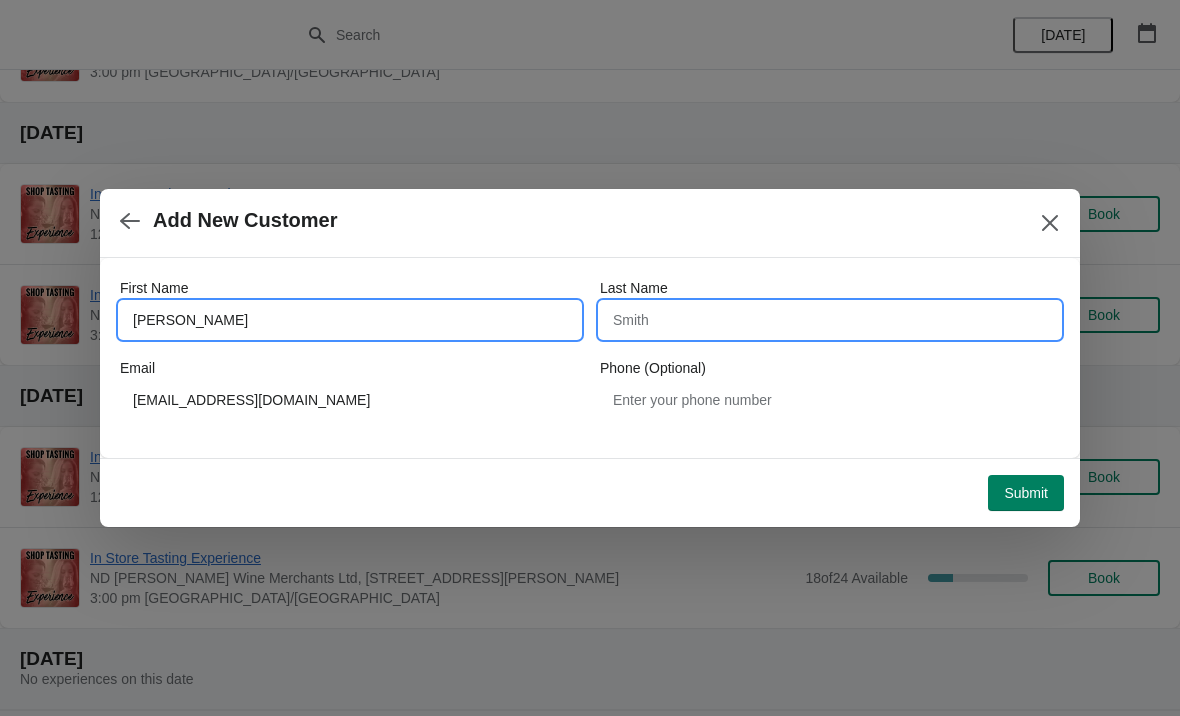 click on "Last Name" at bounding box center [830, 320] 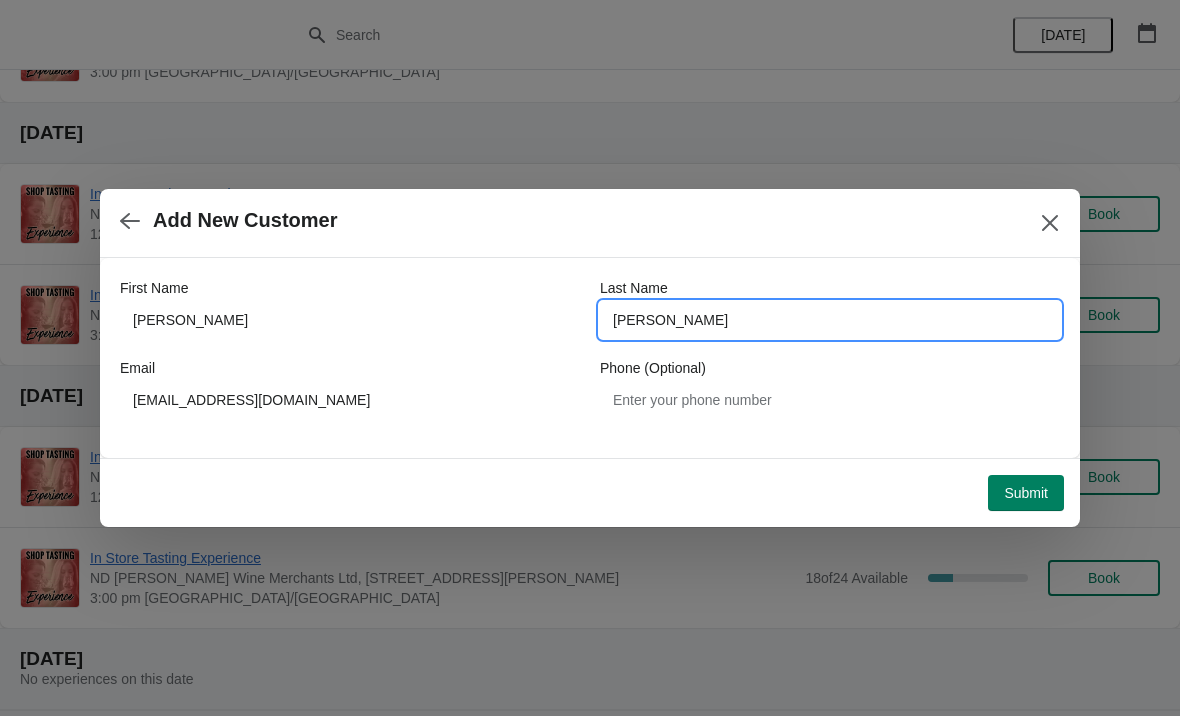 type on "[PERSON_NAME]" 